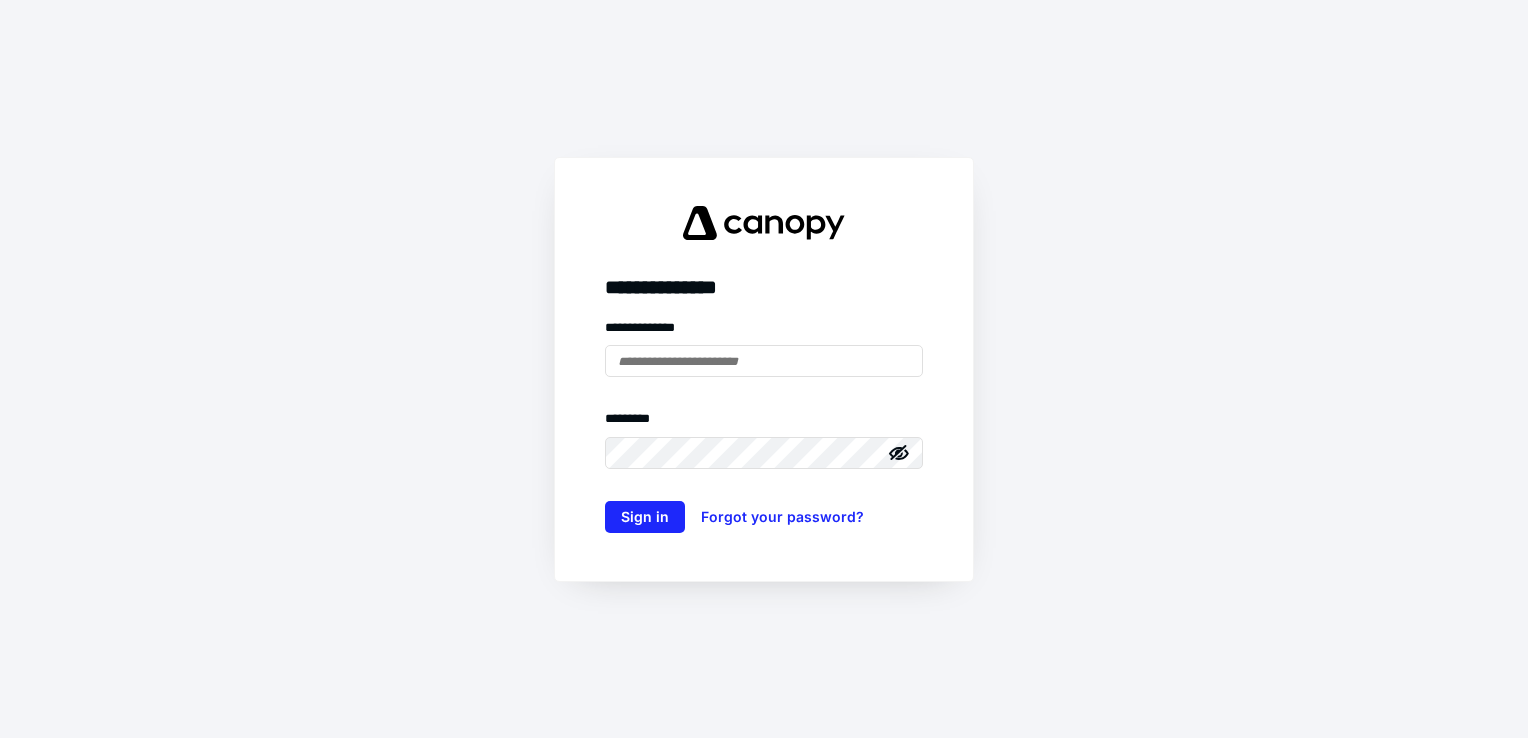 scroll, scrollTop: 0, scrollLeft: 0, axis: both 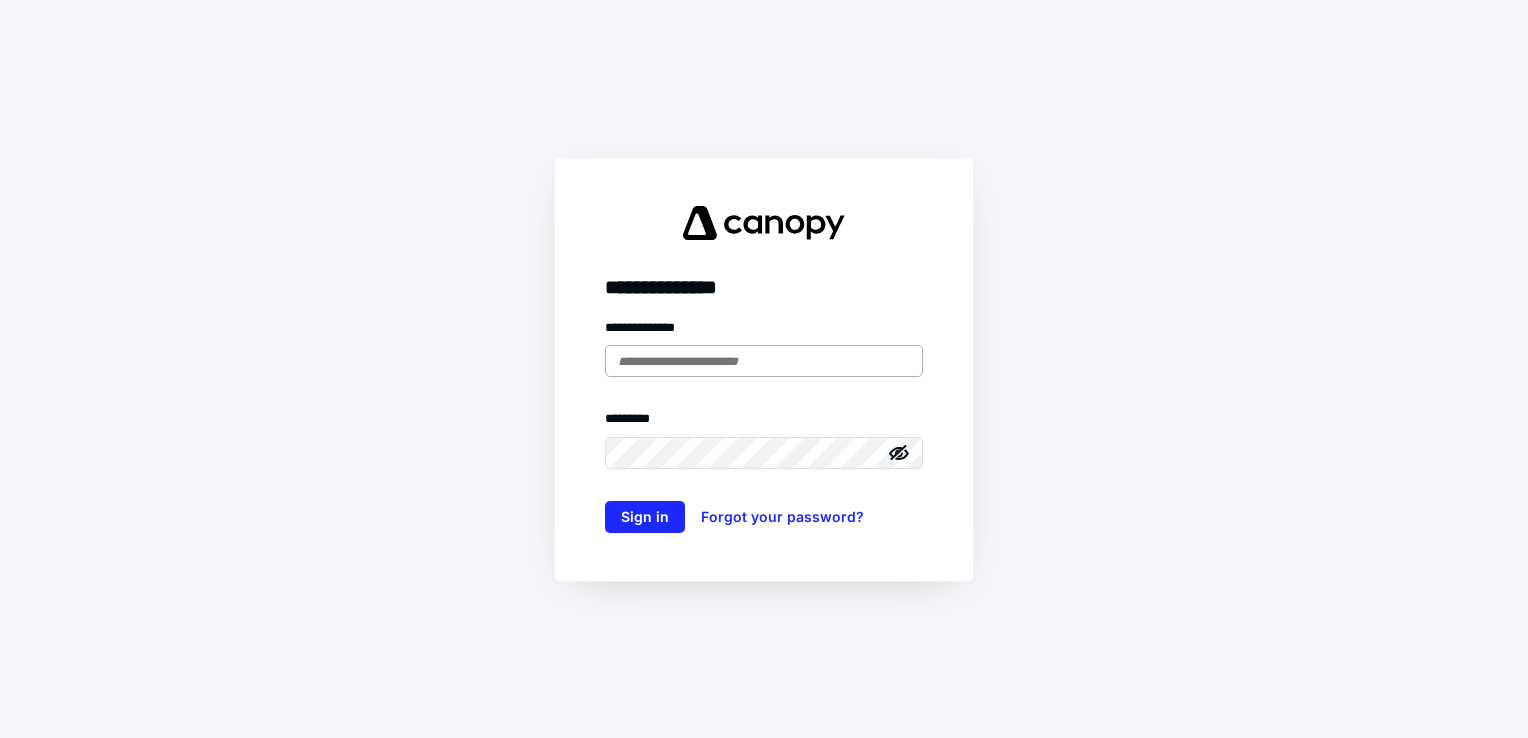 type on "**********" 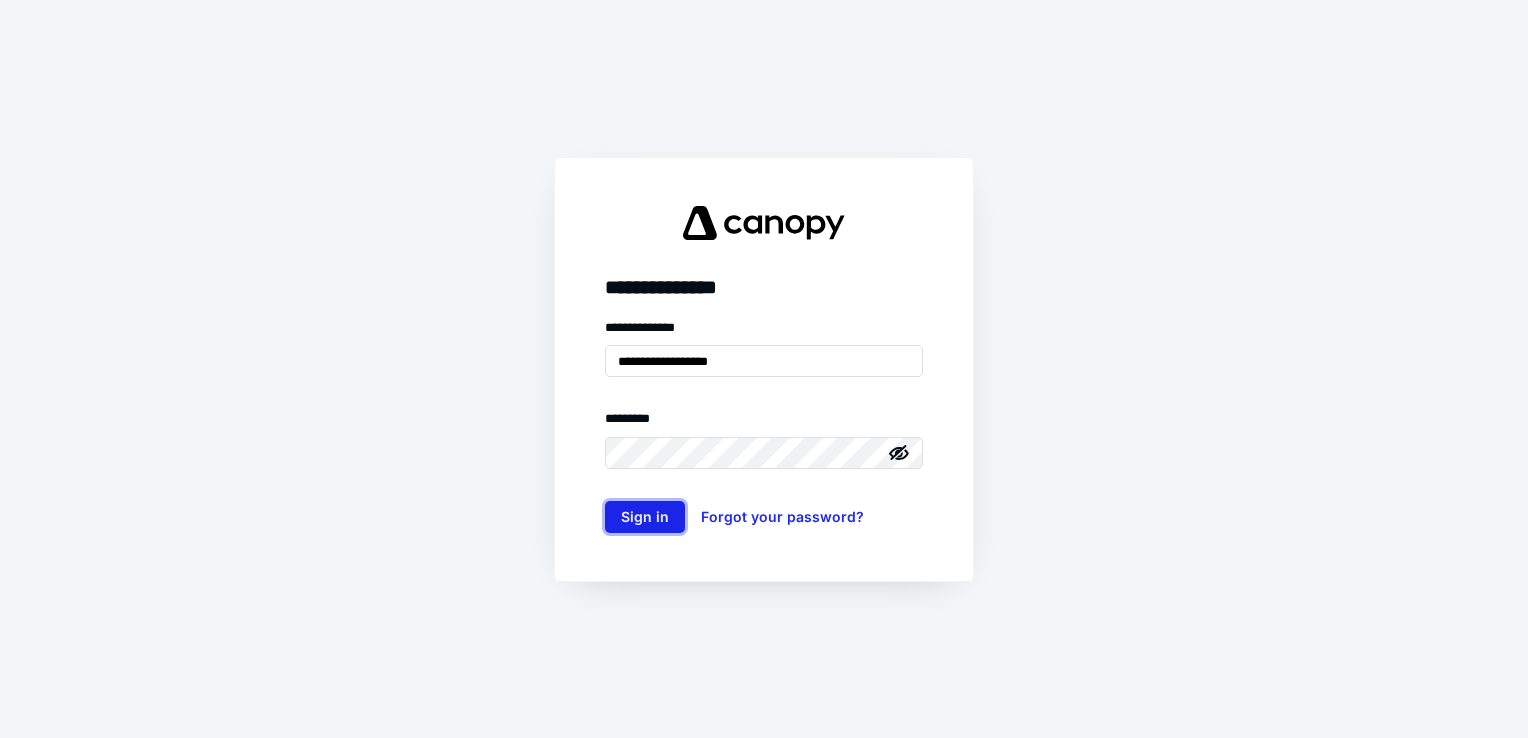click on "Sign in" at bounding box center (645, 517) 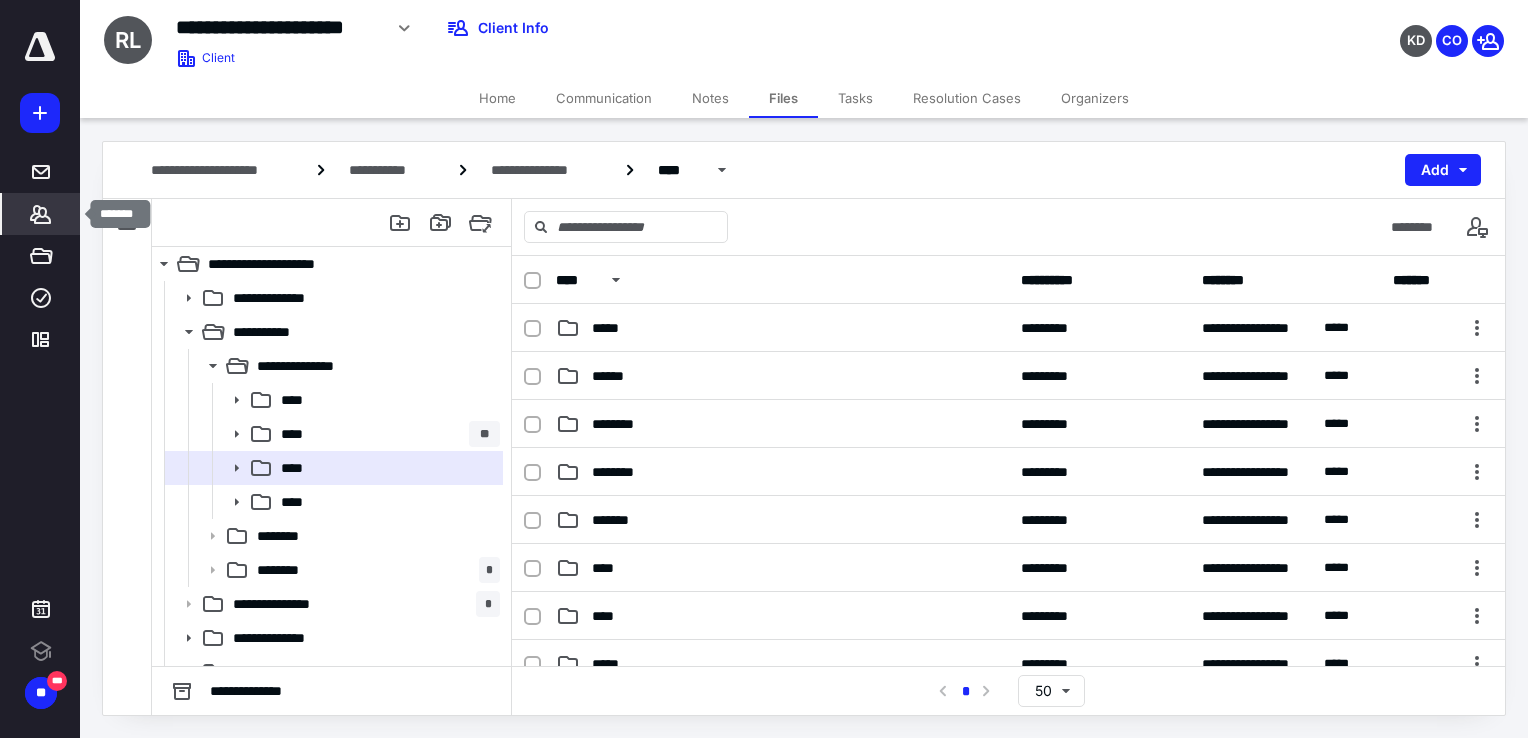 click on "*******" at bounding box center (41, 214) 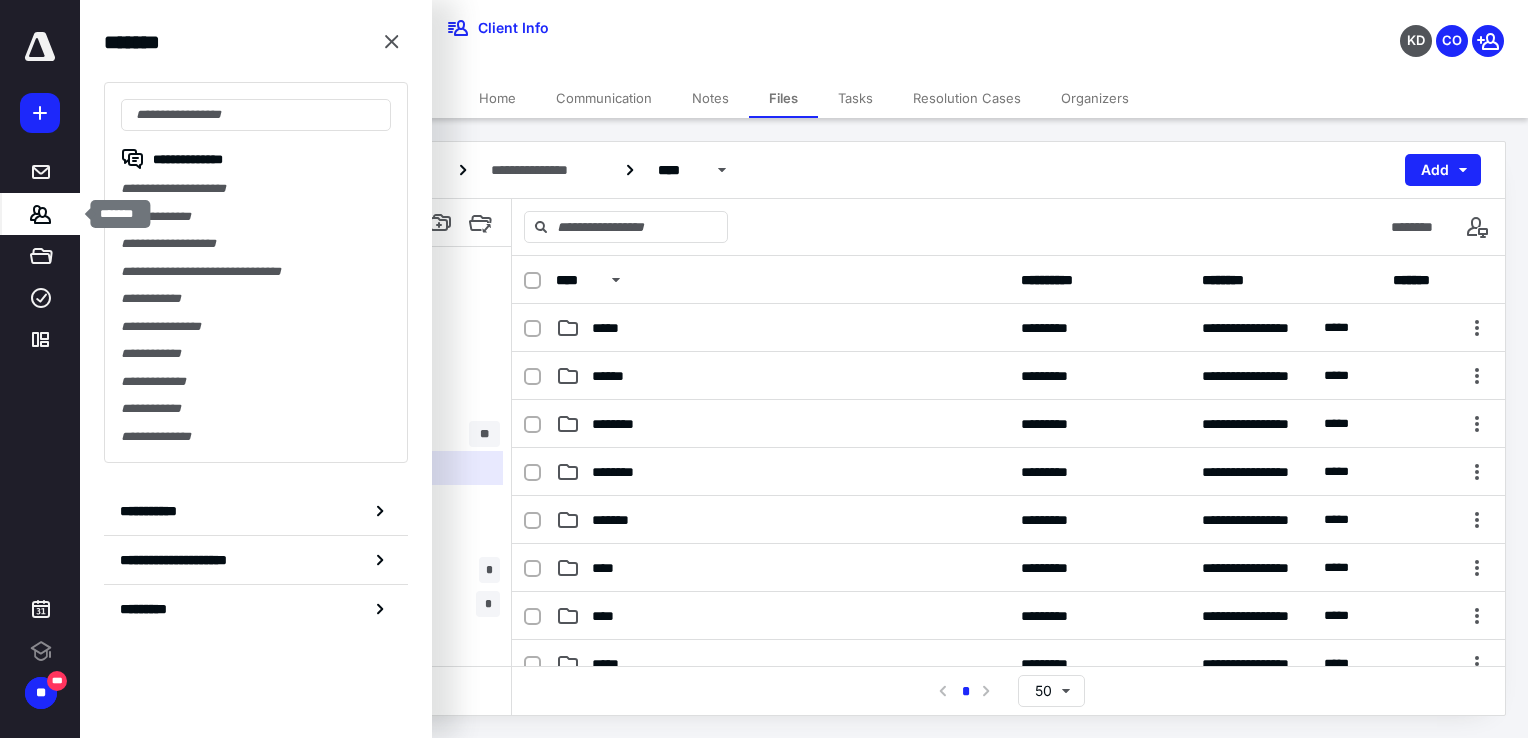 scroll, scrollTop: 0, scrollLeft: 0, axis: both 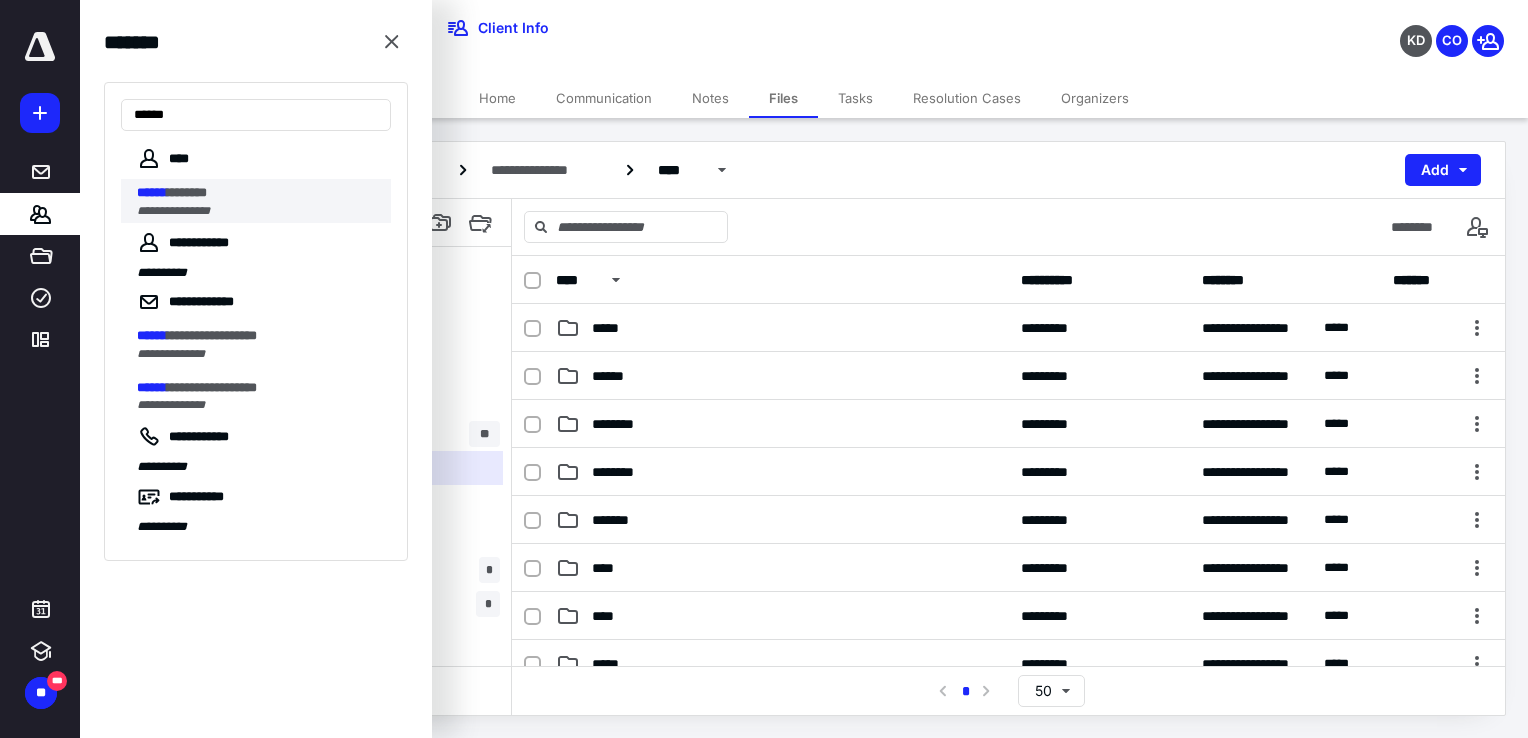 type on "******" 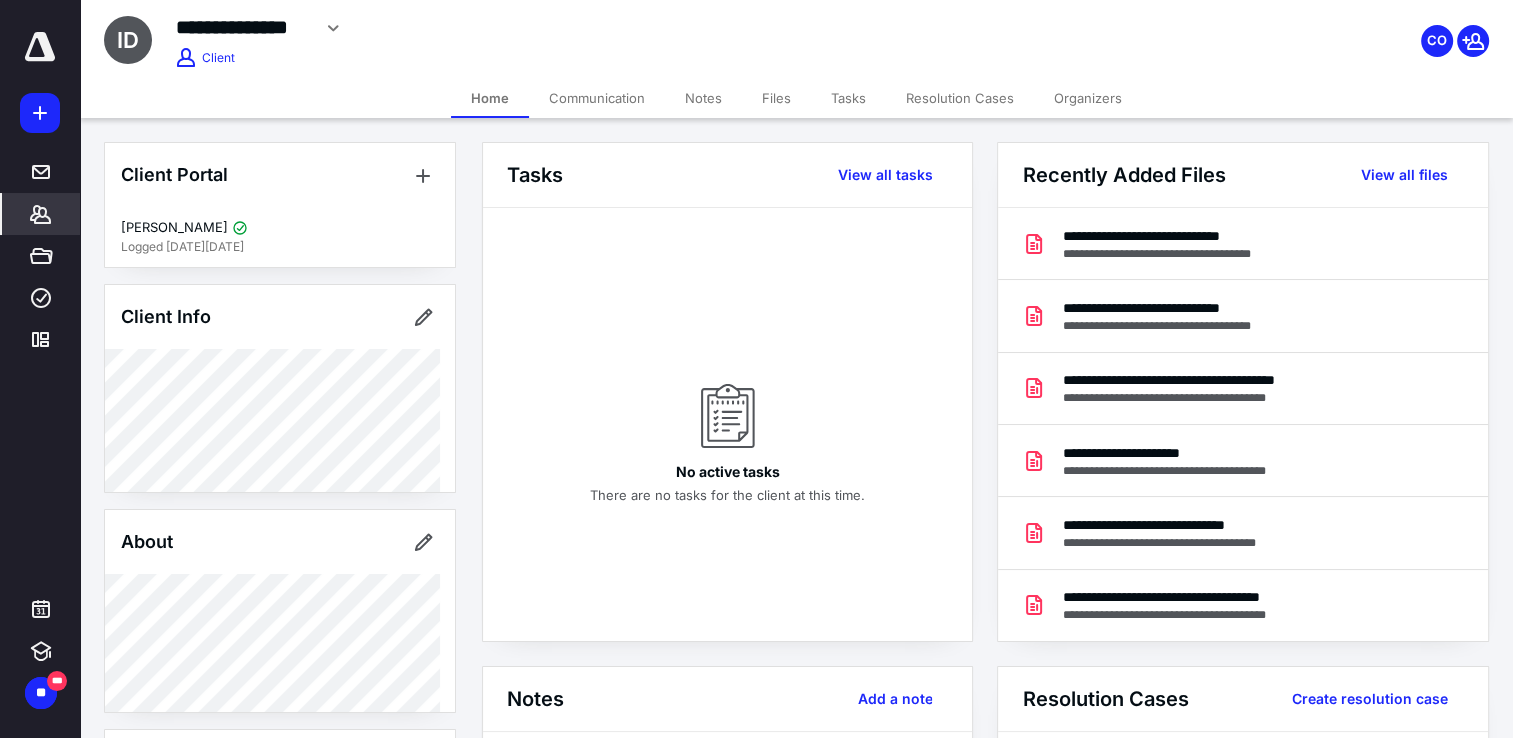 click on "Files" at bounding box center [776, 98] 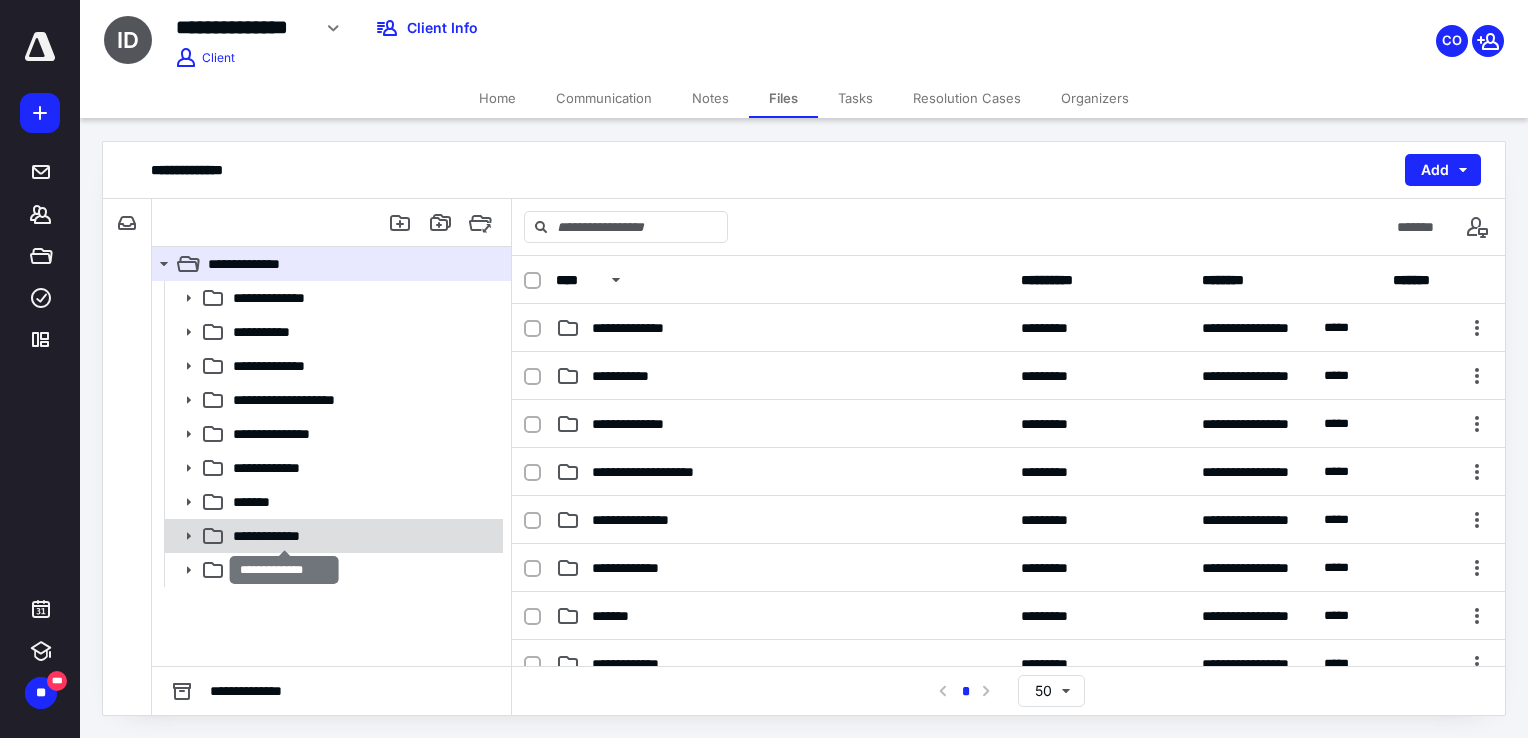 click on "**********" at bounding box center [284, 536] 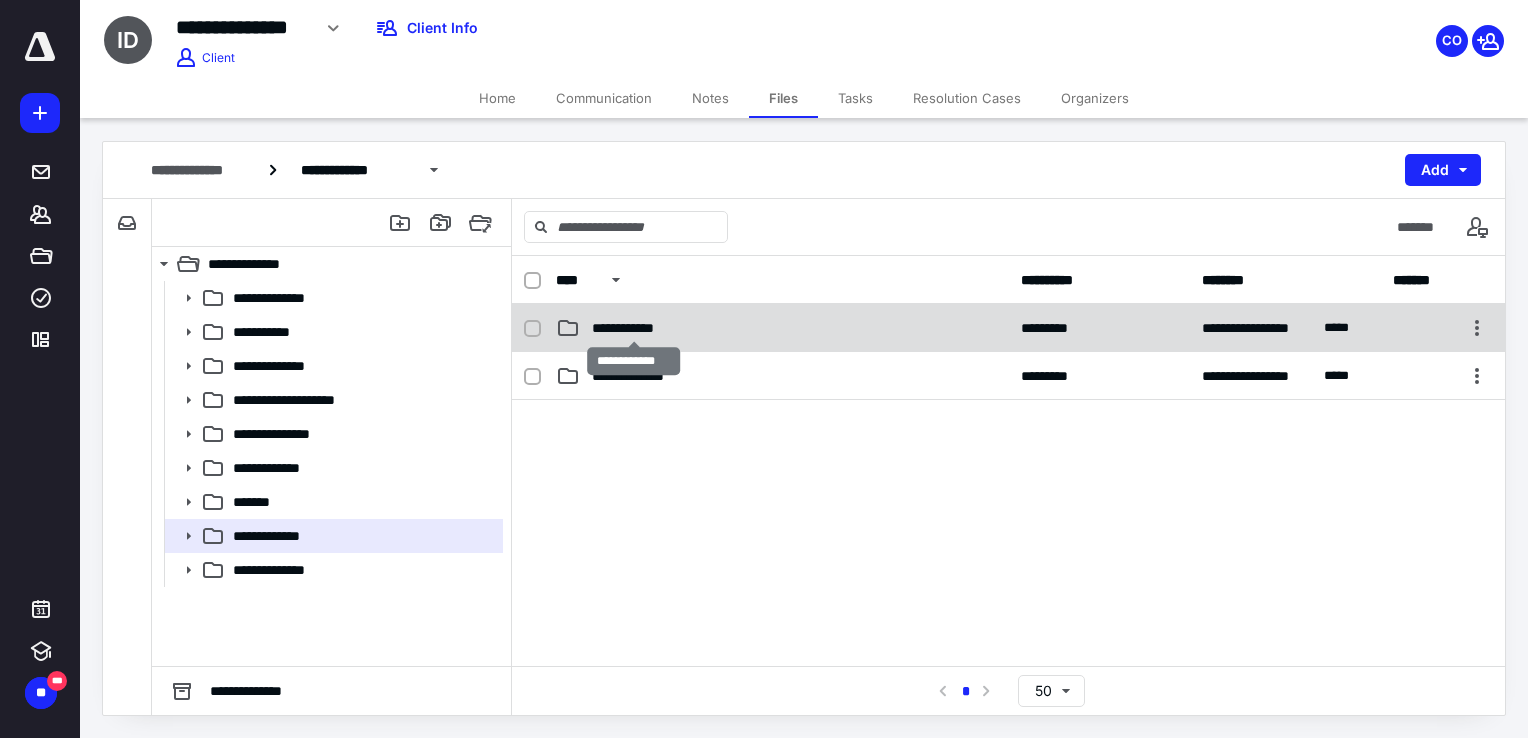click on "**********" at bounding box center (634, 328) 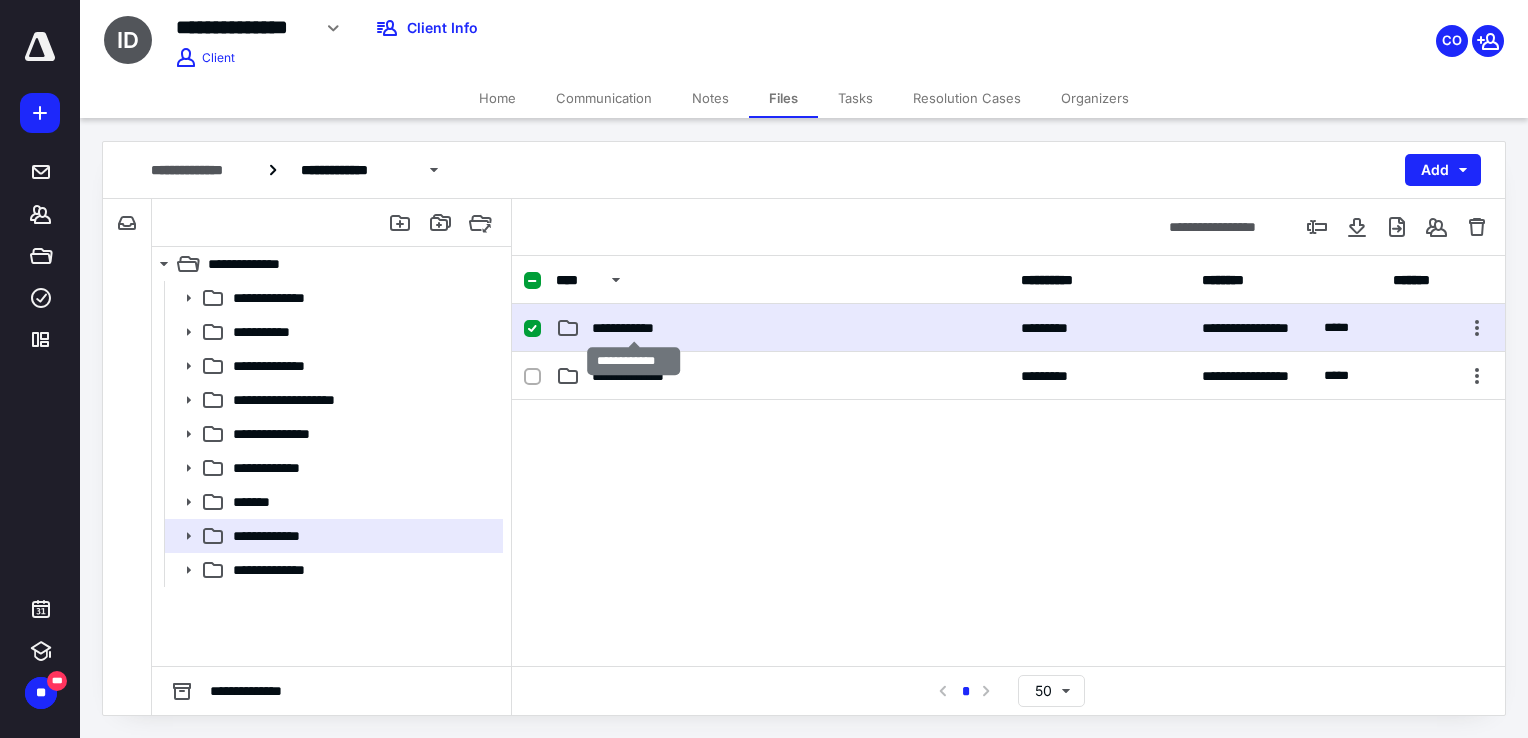 click on "**********" at bounding box center [634, 328] 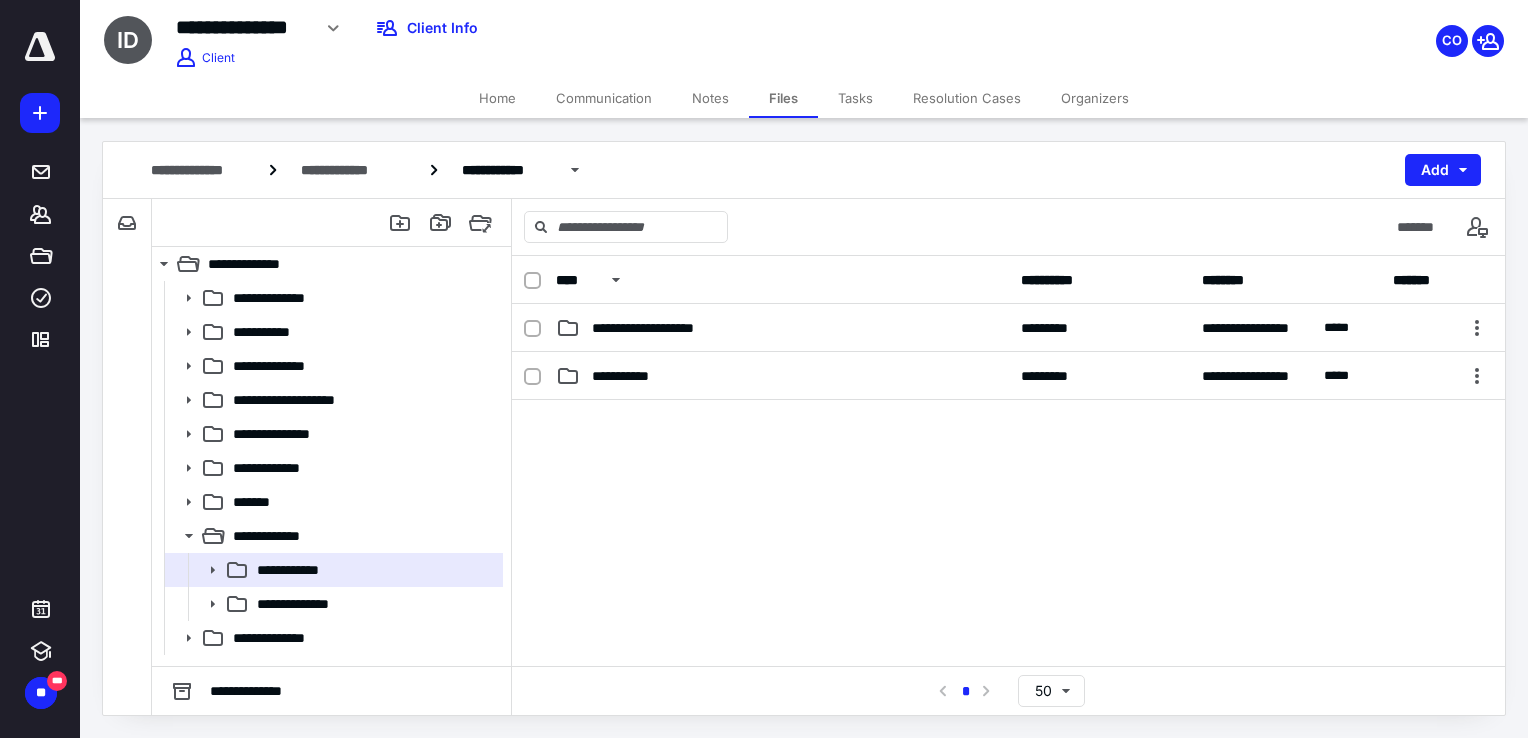 click on "**********" at bounding box center (782, 376) 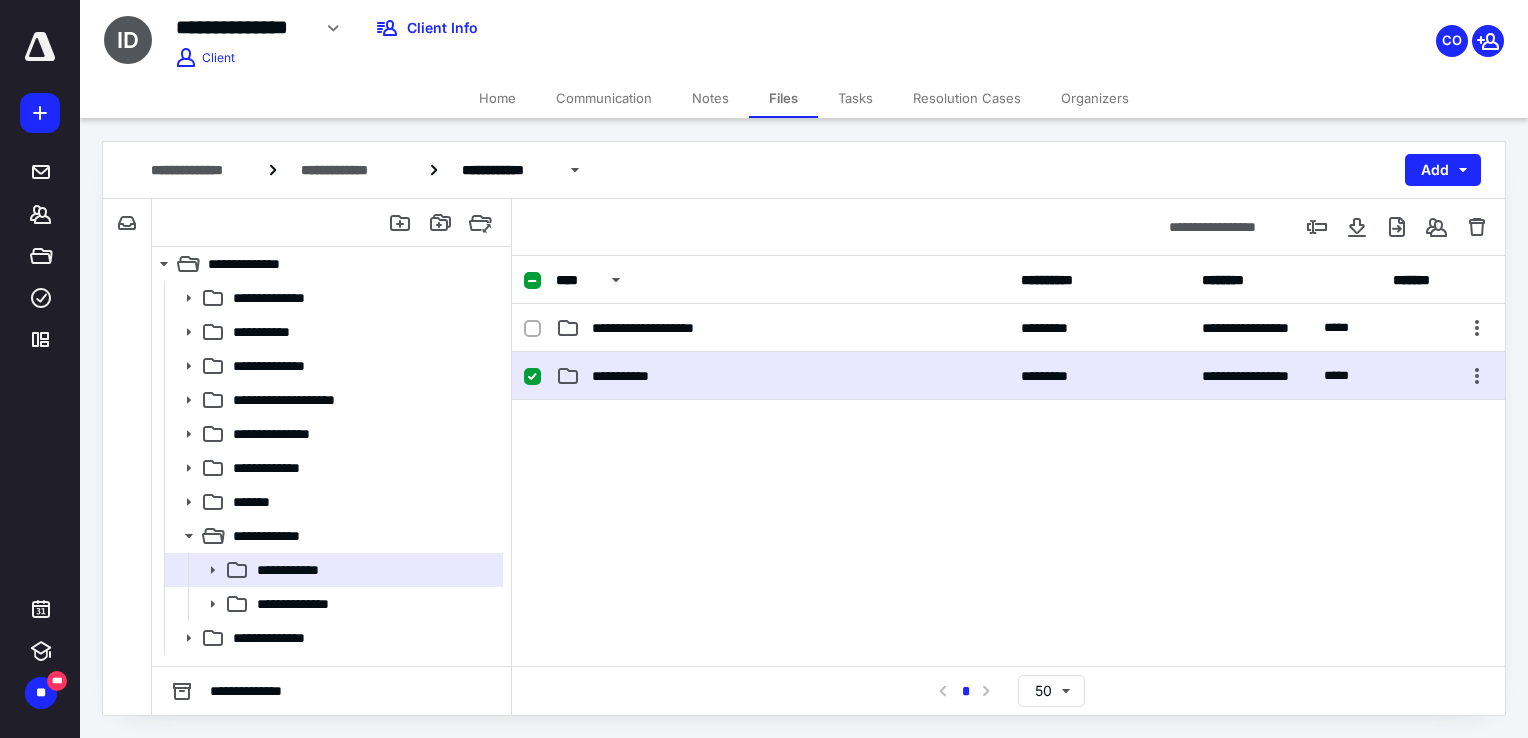 click on "**********" at bounding box center [782, 376] 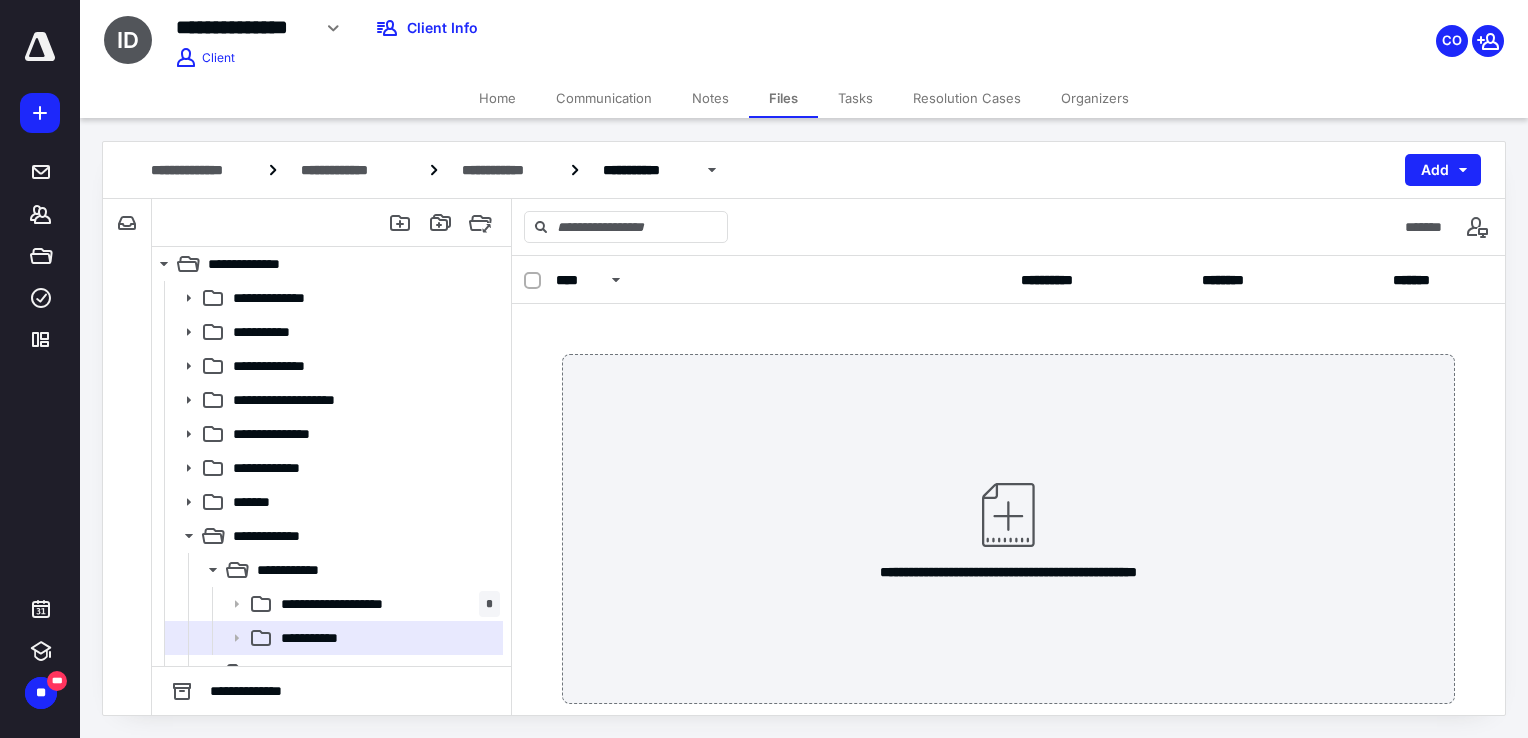 scroll, scrollTop: 55, scrollLeft: 0, axis: vertical 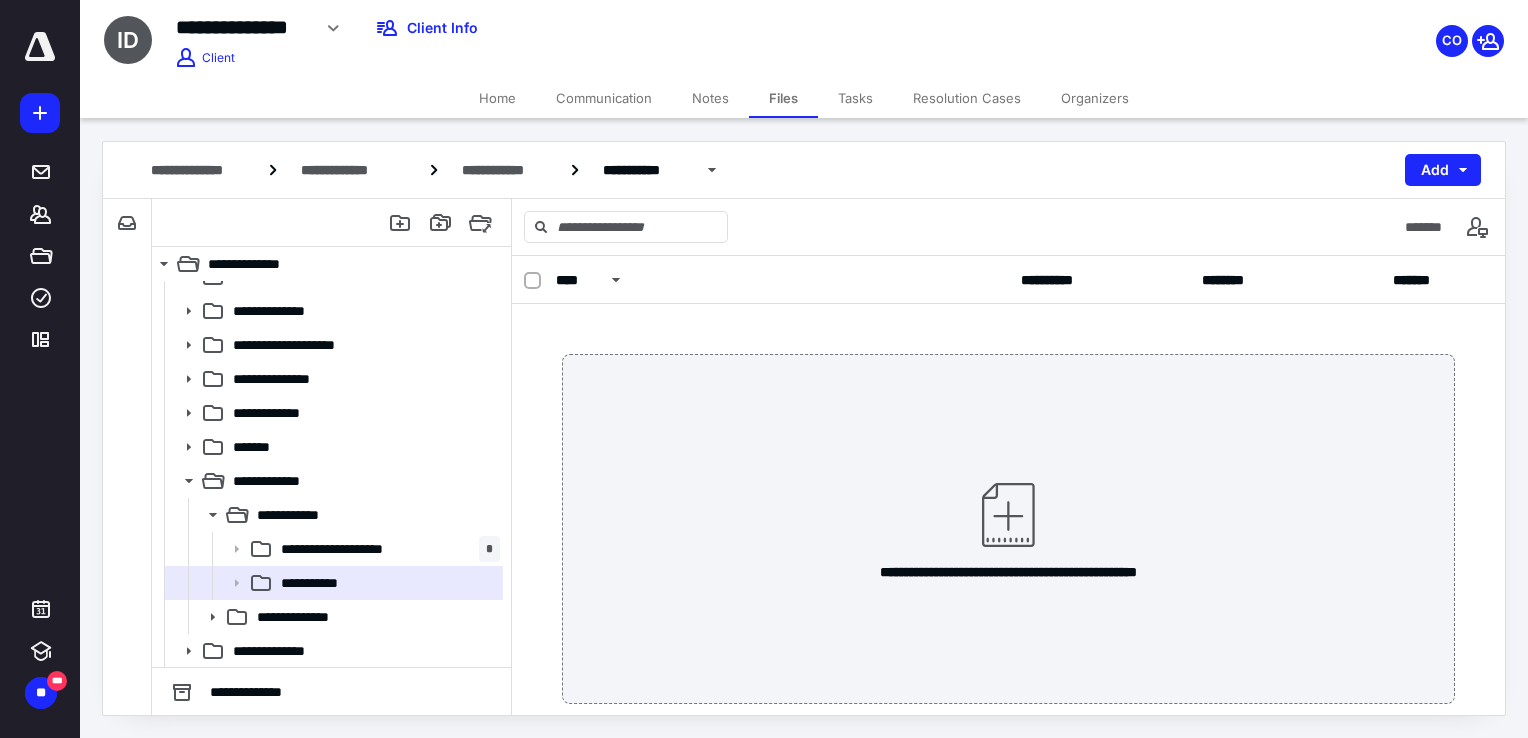 click on "Home" at bounding box center (497, 98) 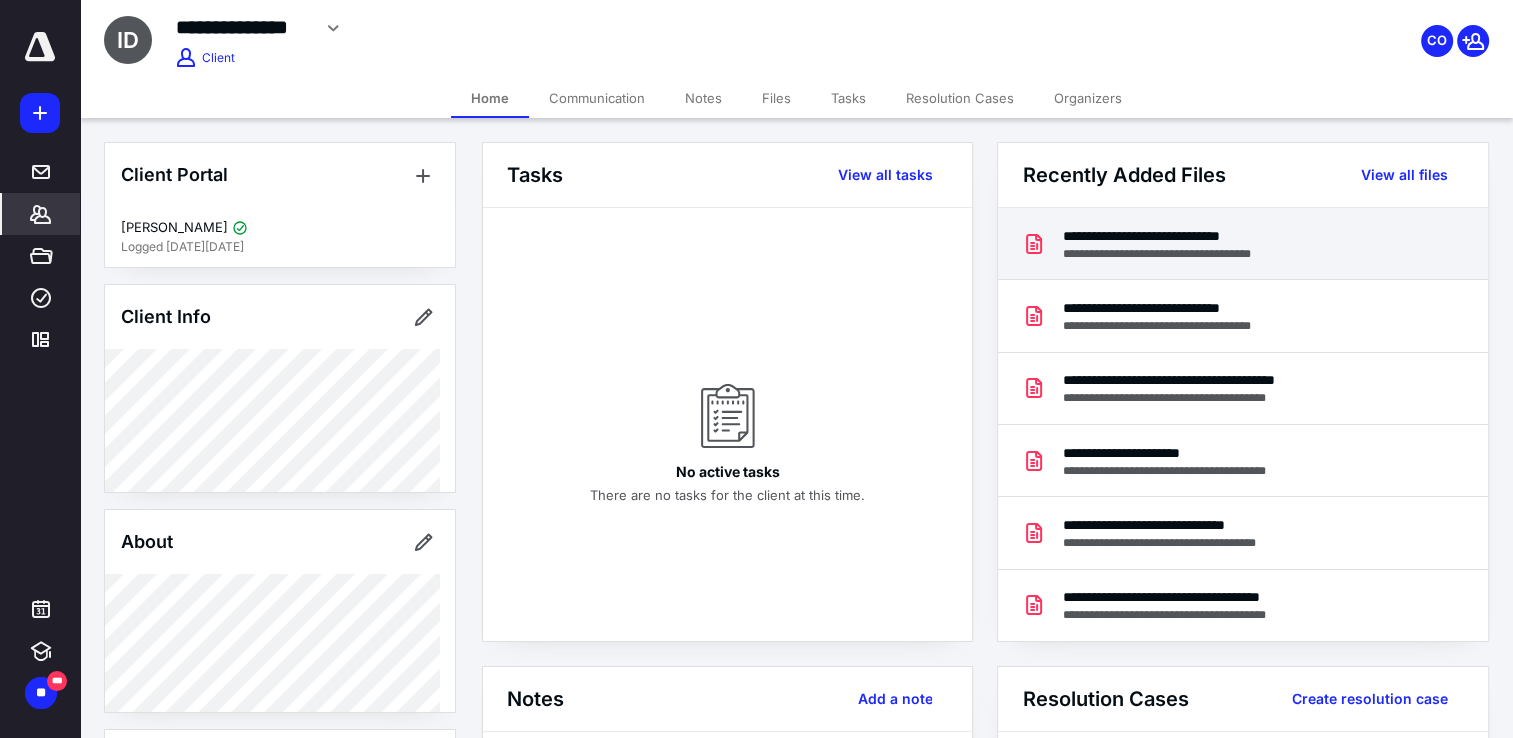 click on "**********" at bounding box center (1174, 254) 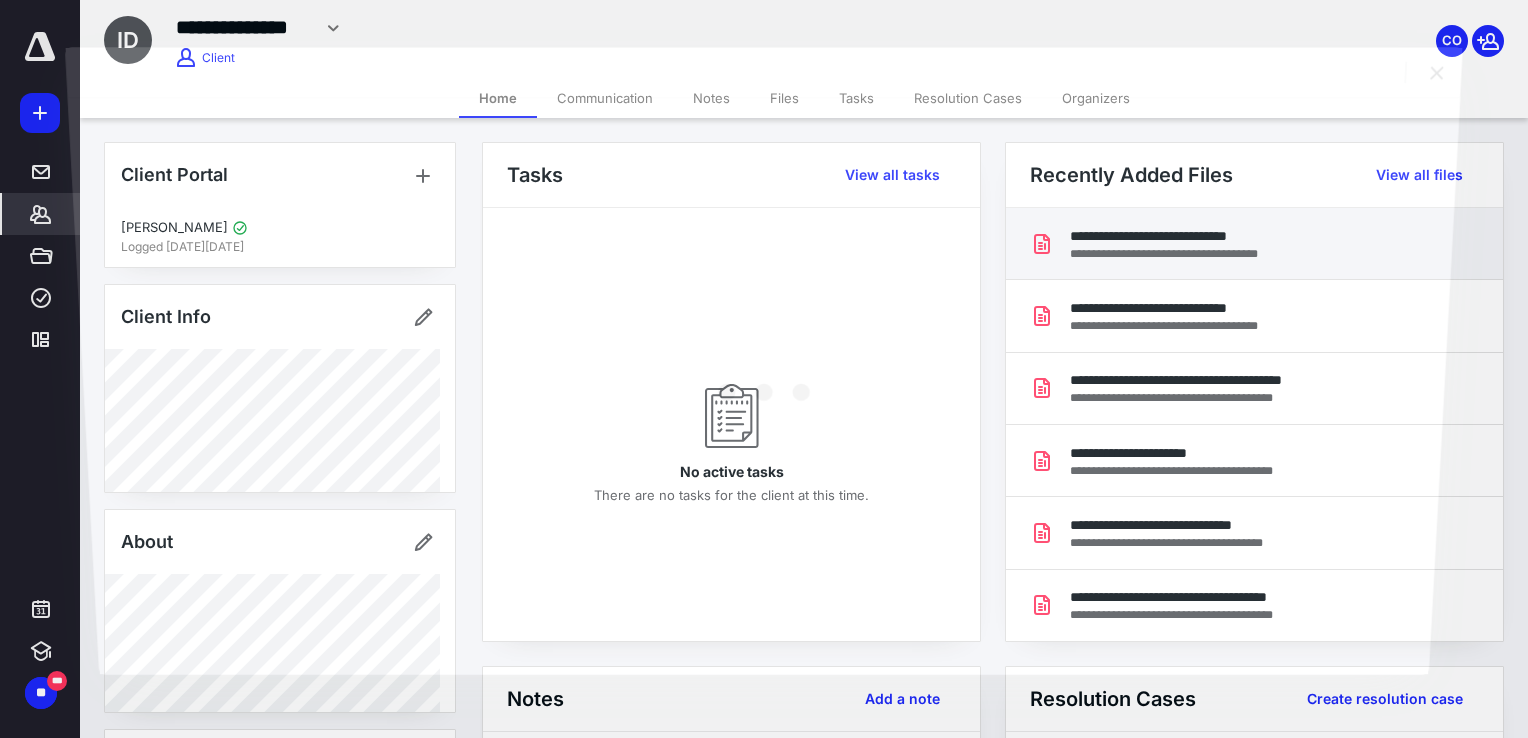 click at bounding box center [763, 385] 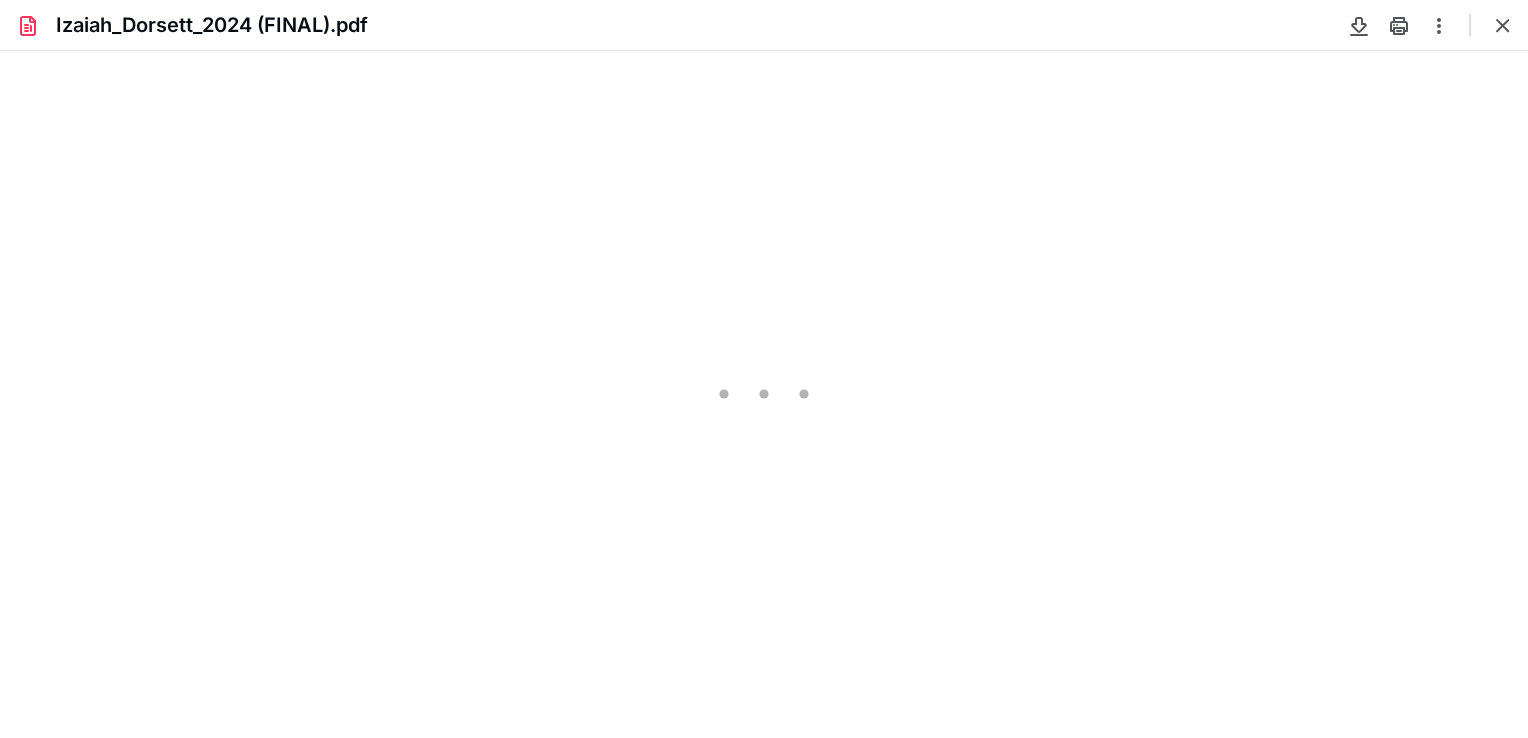 scroll, scrollTop: 0, scrollLeft: 0, axis: both 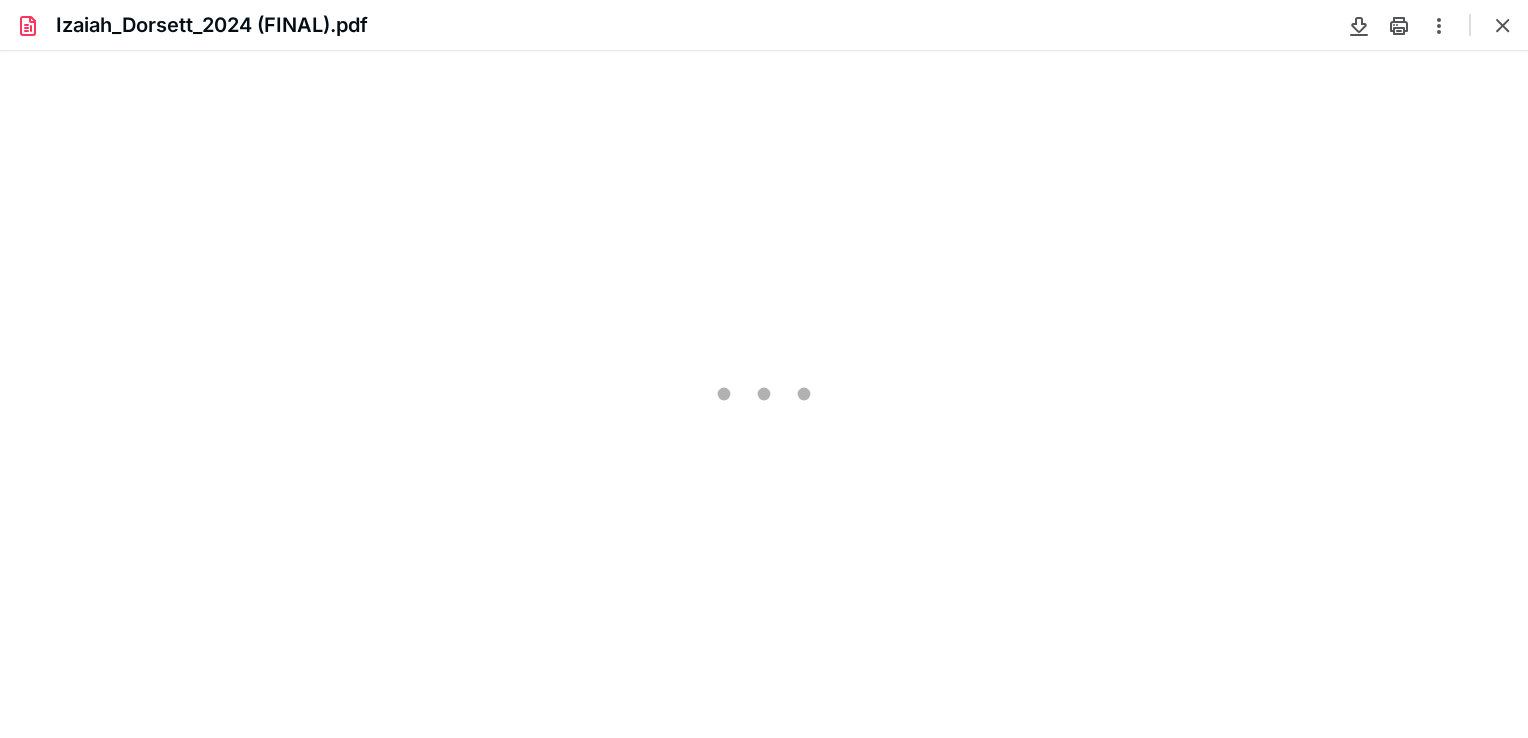 type on "82" 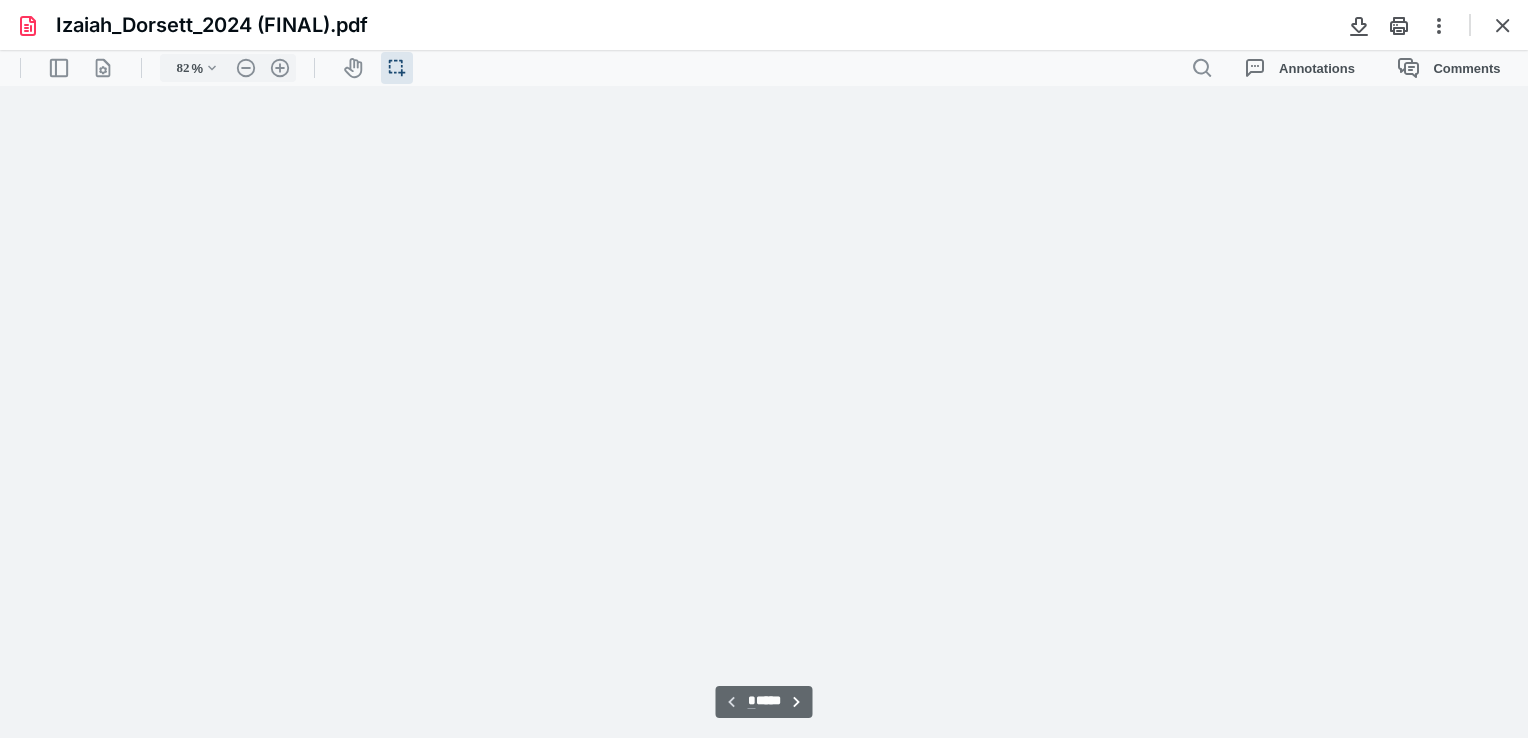 scroll, scrollTop: 39, scrollLeft: 0, axis: vertical 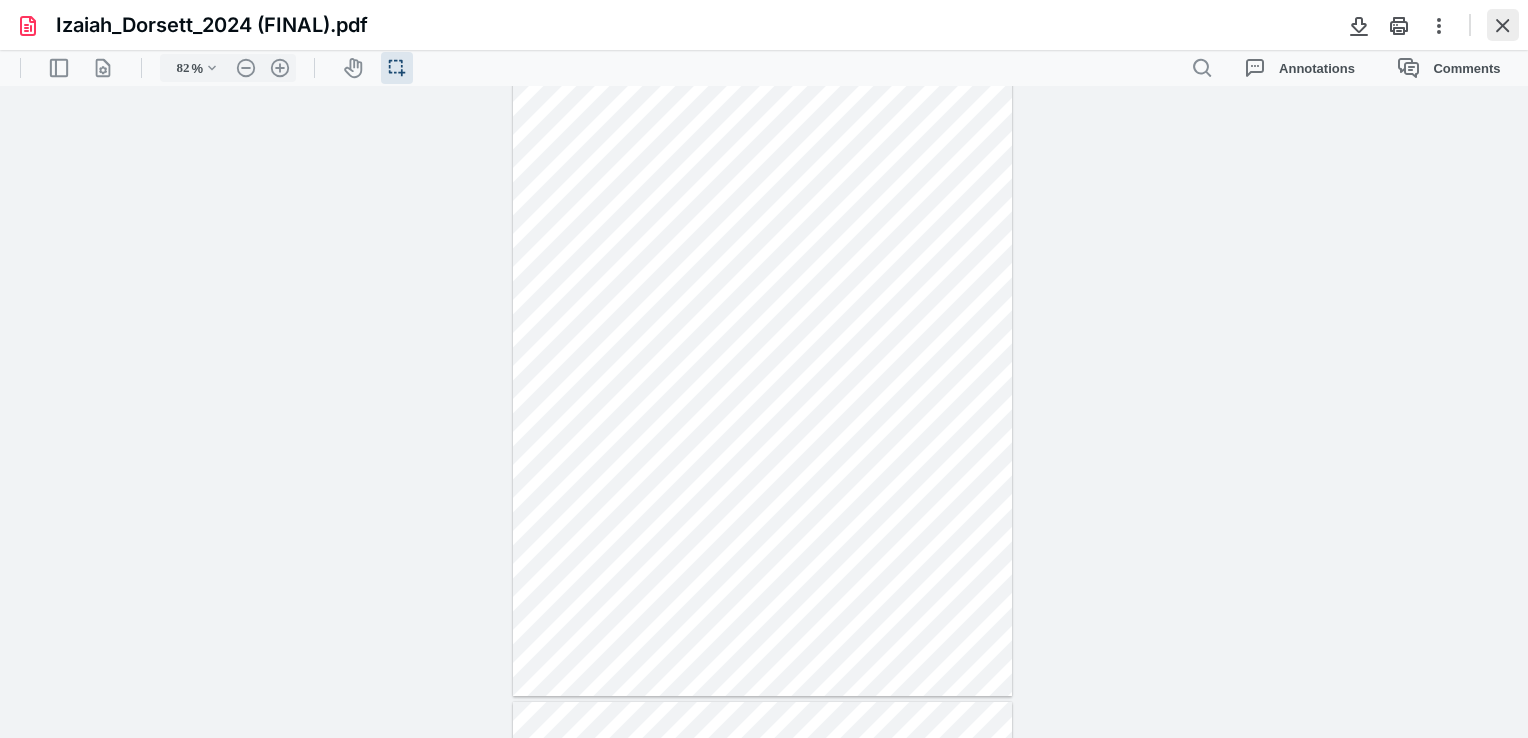 click at bounding box center (1503, 25) 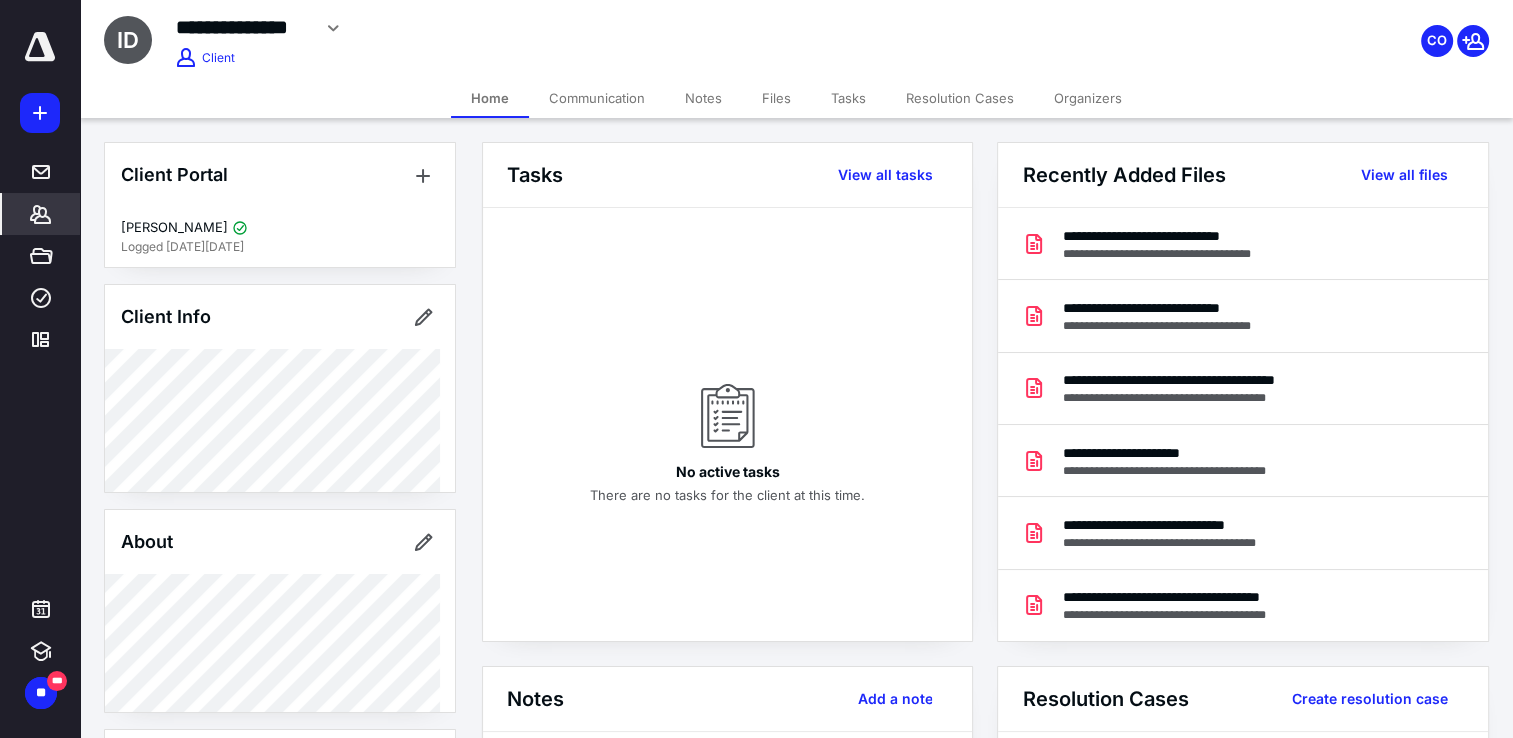 click on "Files" at bounding box center (776, 98) 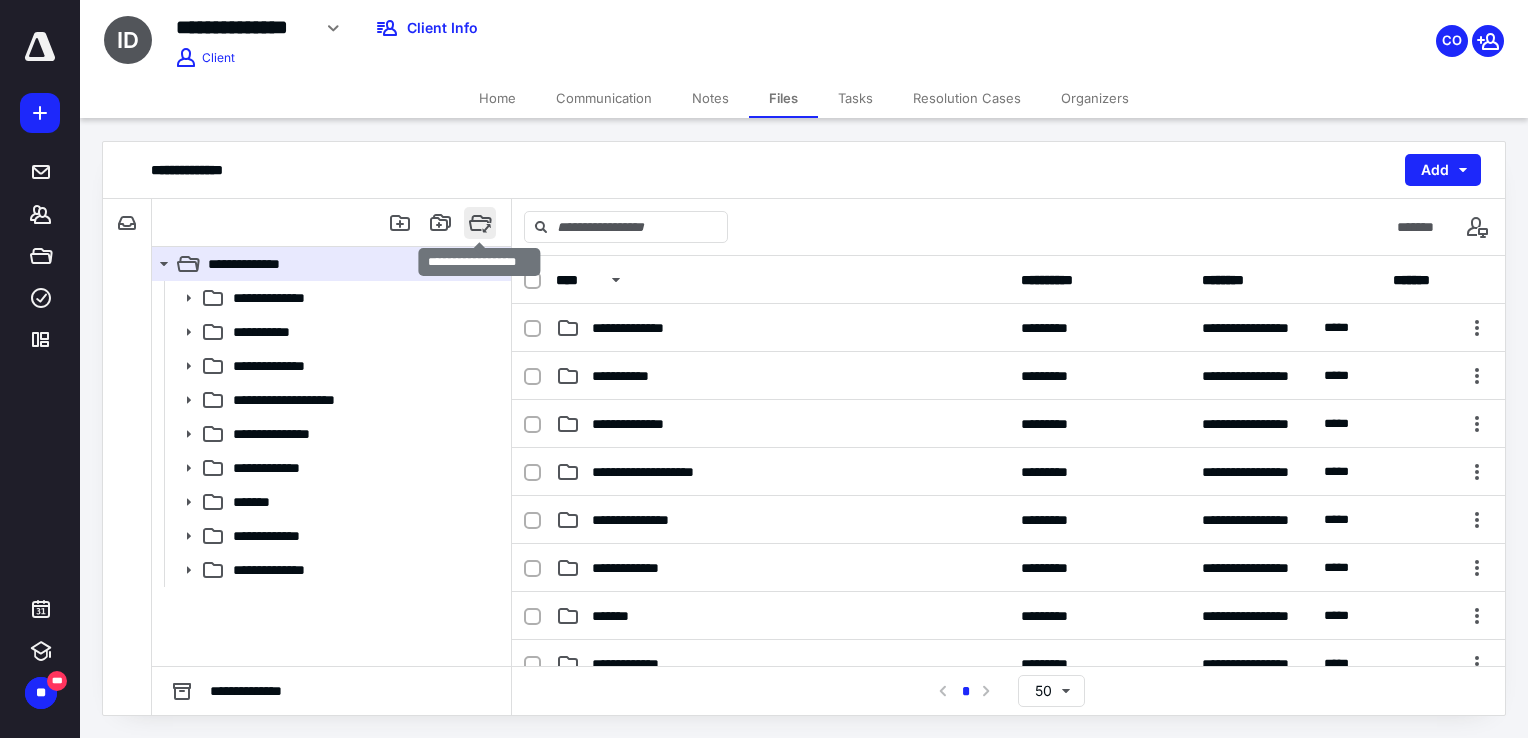 click at bounding box center (480, 223) 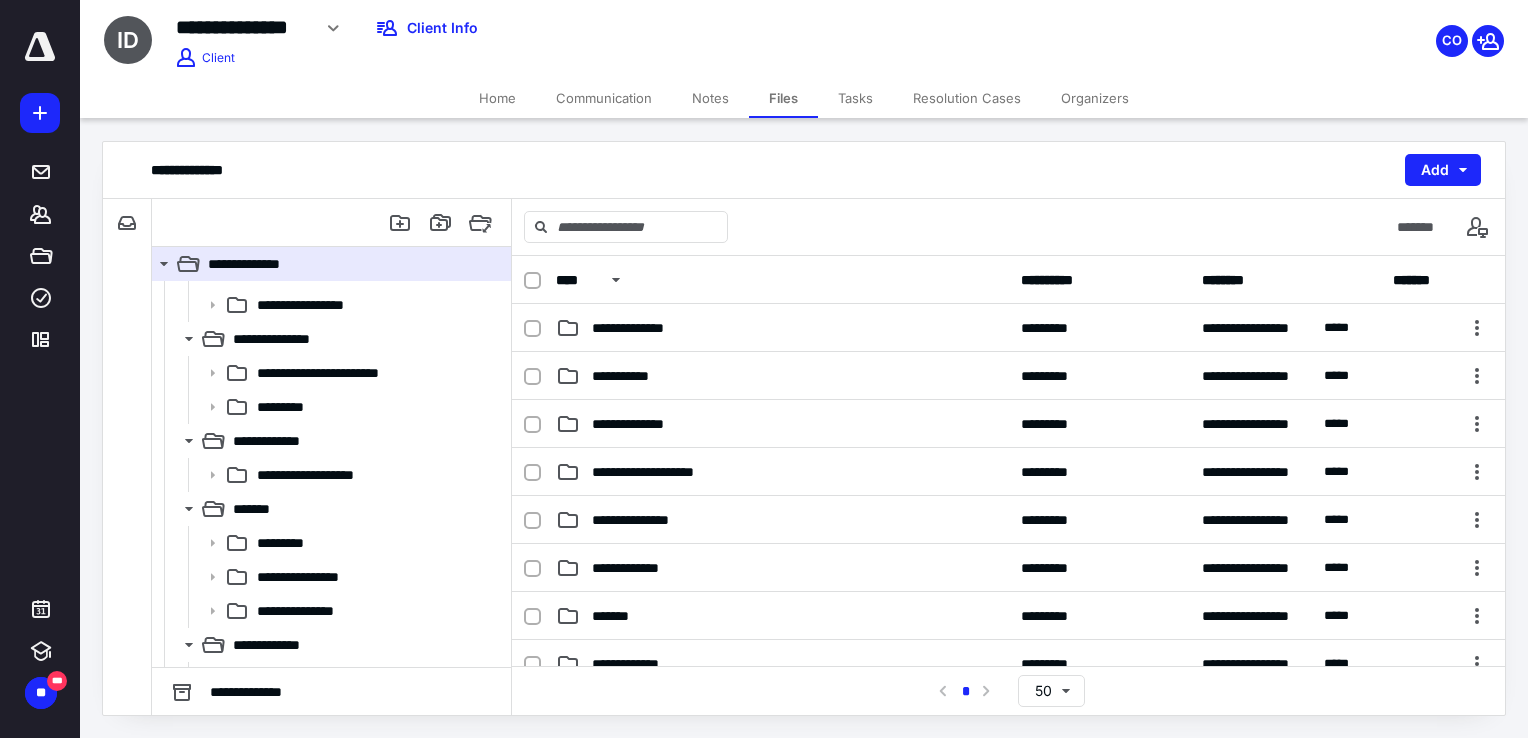 scroll, scrollTop: 1347, scrollLeft: 0, axis: vertical 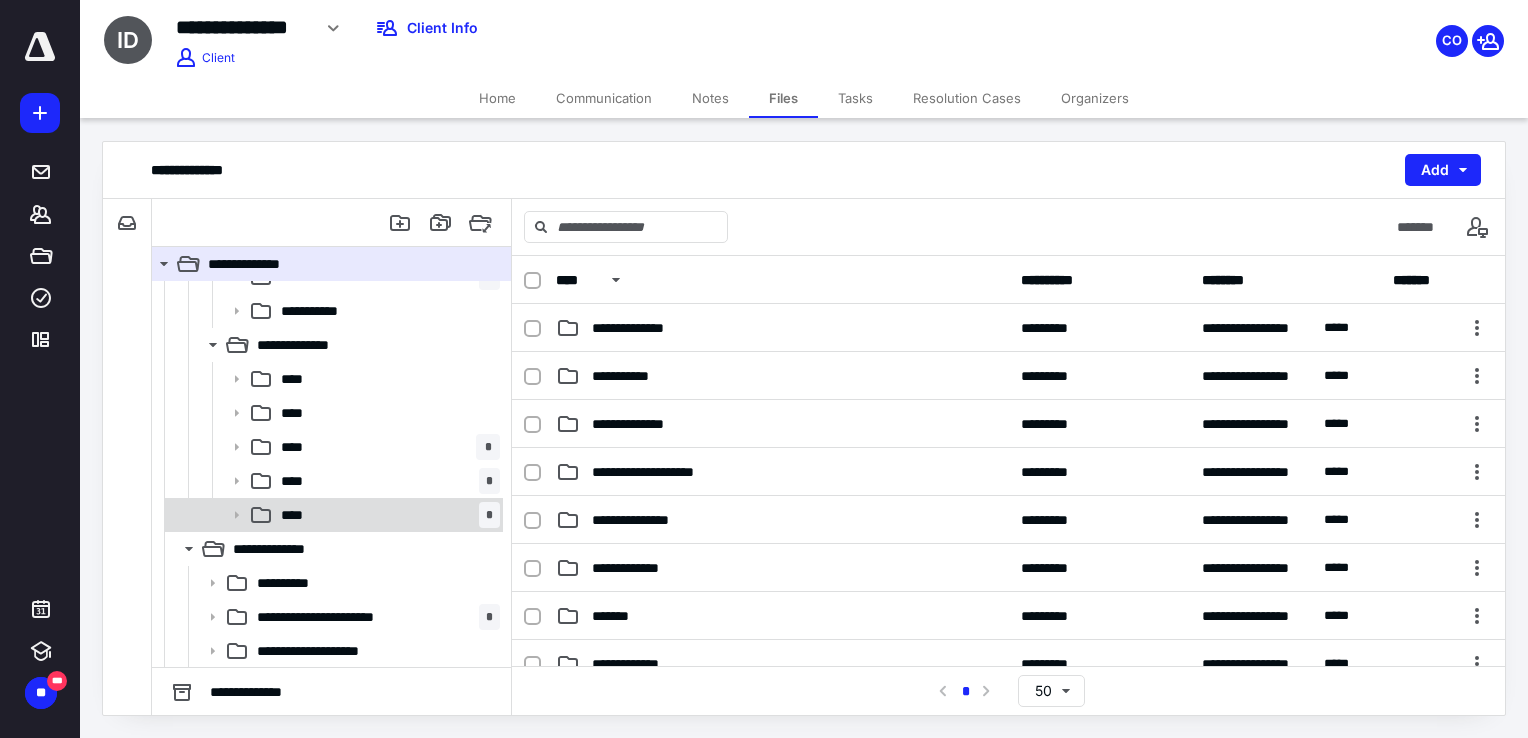 click on "**** *" at bounding box center [386, 515] 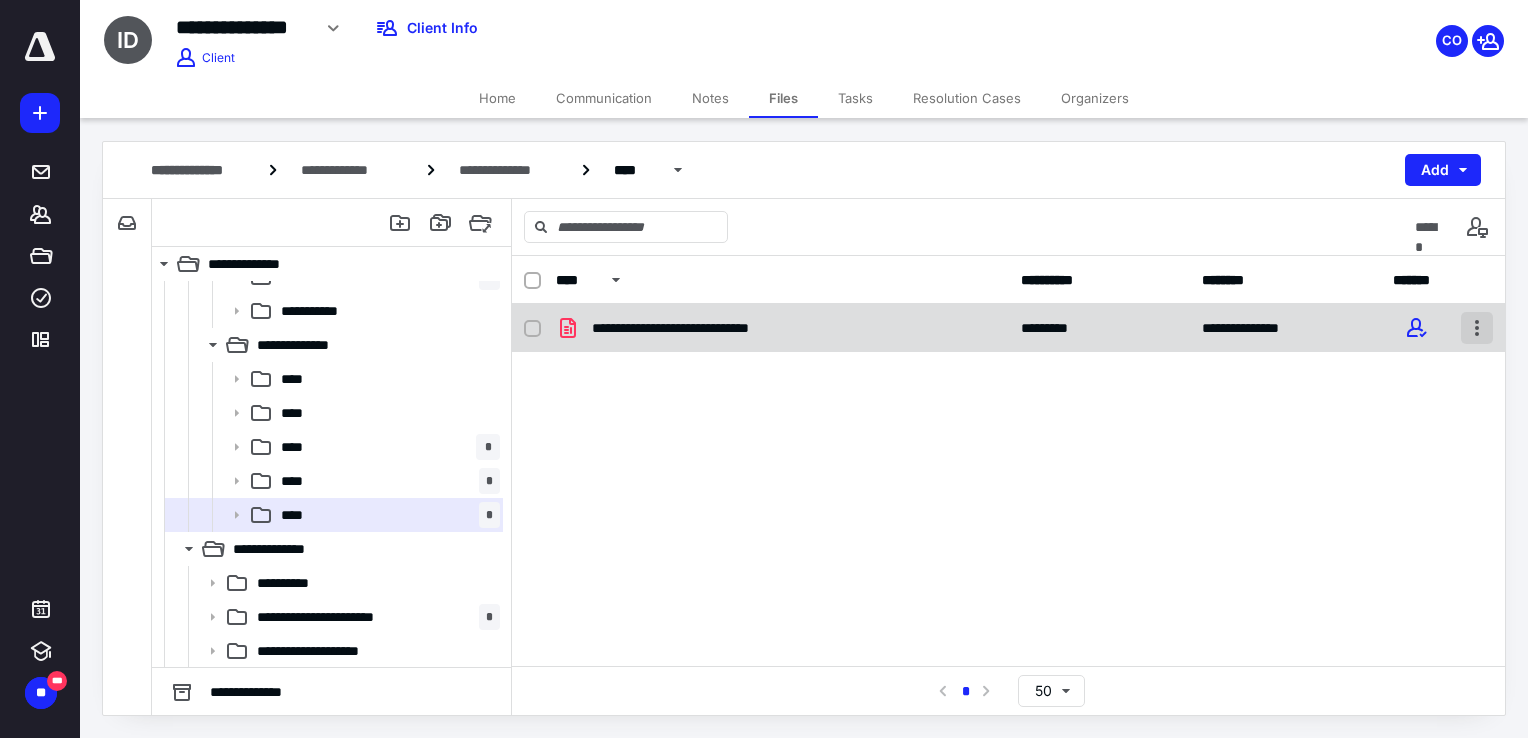click at bounding box center [1477, 328] 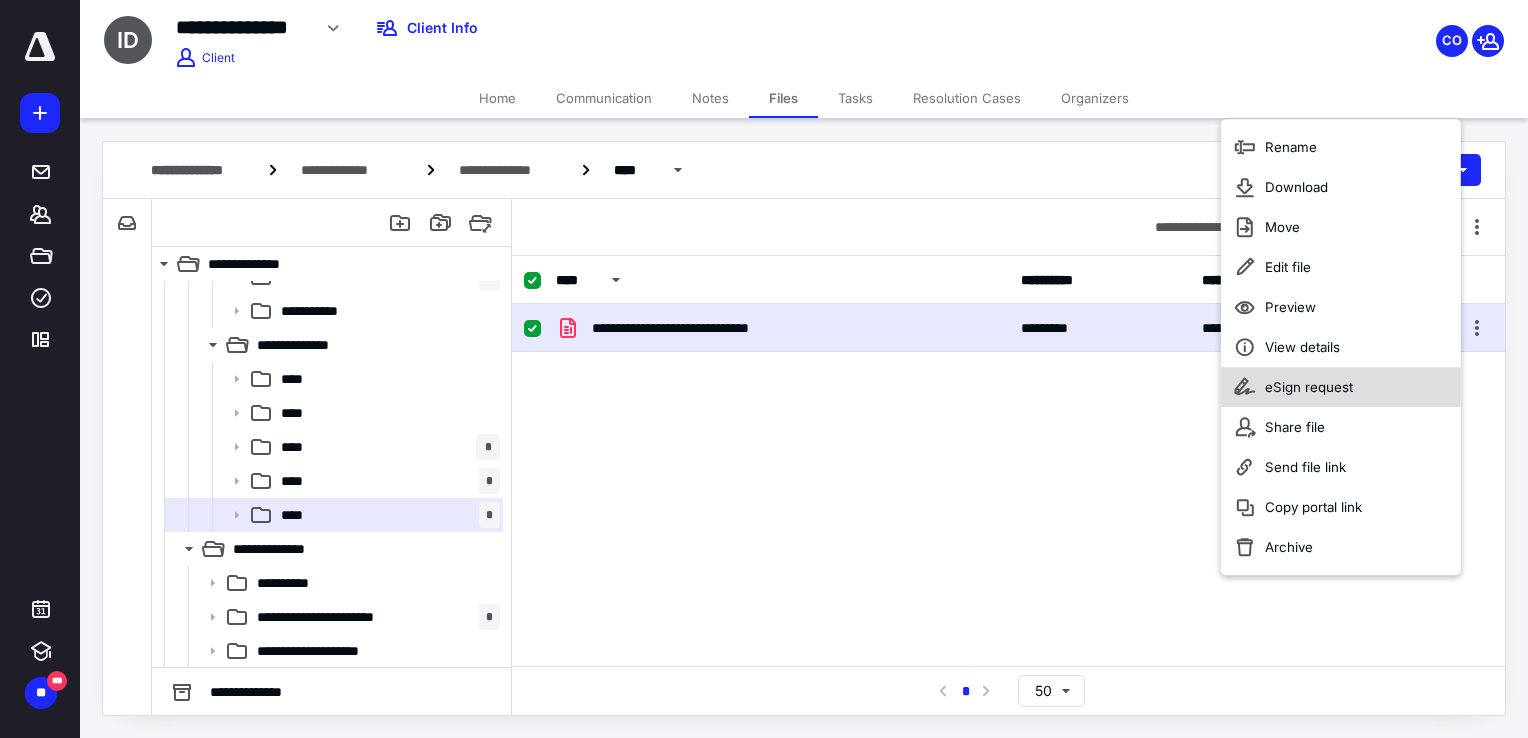 click on "eSign request" at bounding box center [1341, 387] 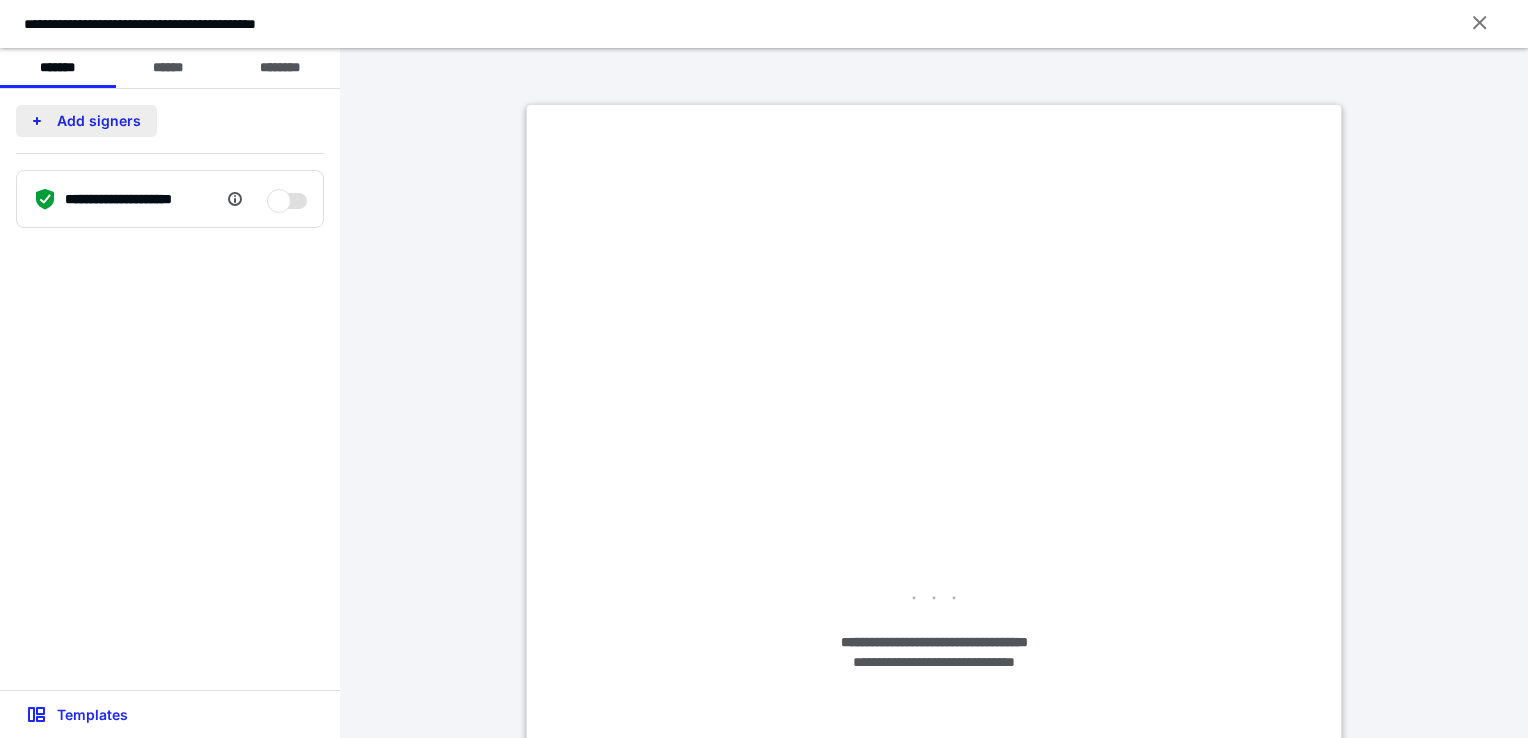 click on "Add signers" at bounding box center (86, 121) 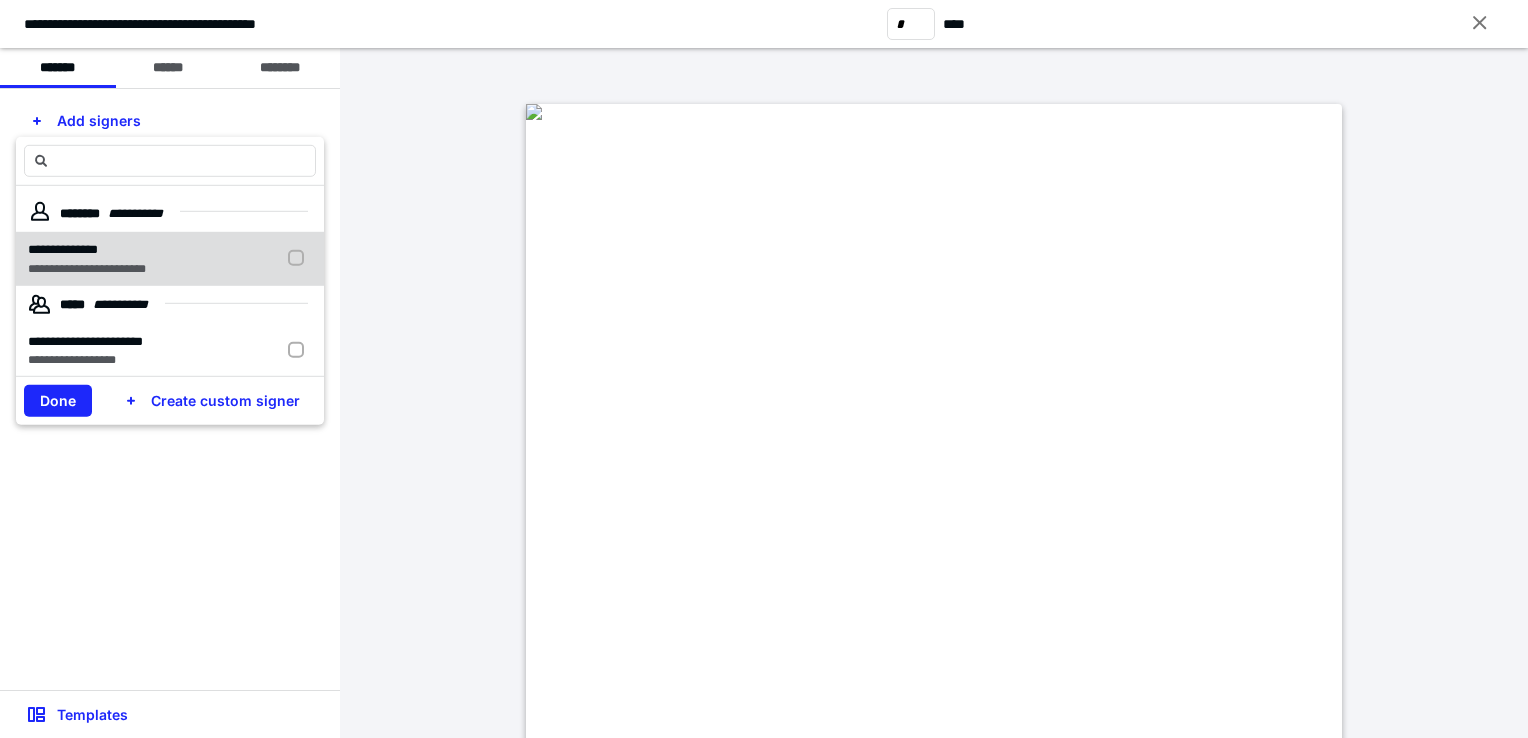 click on "**********" at bounding box center (87, 268) 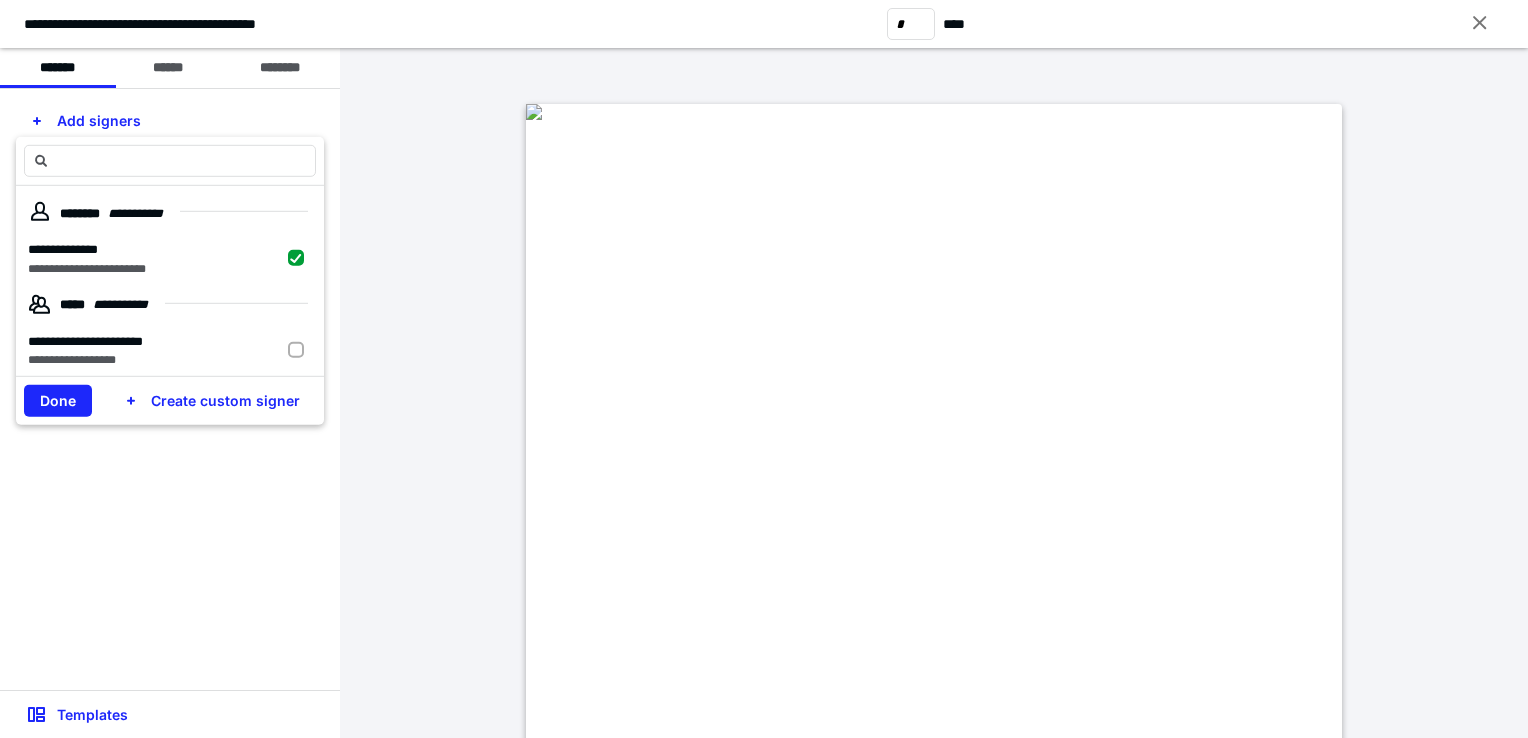 checkbox on "true" 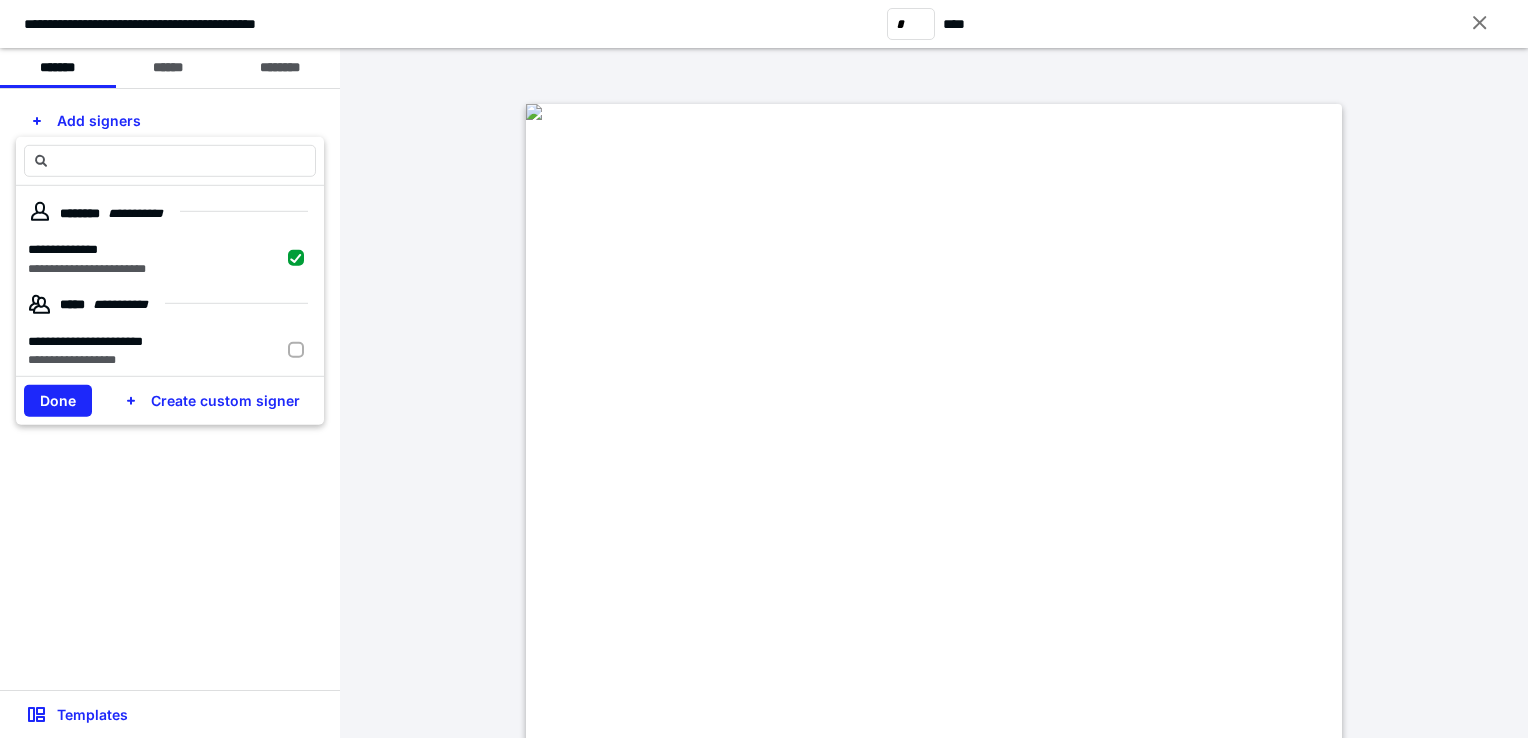 click on "Done" at bounding box center (58, 401) 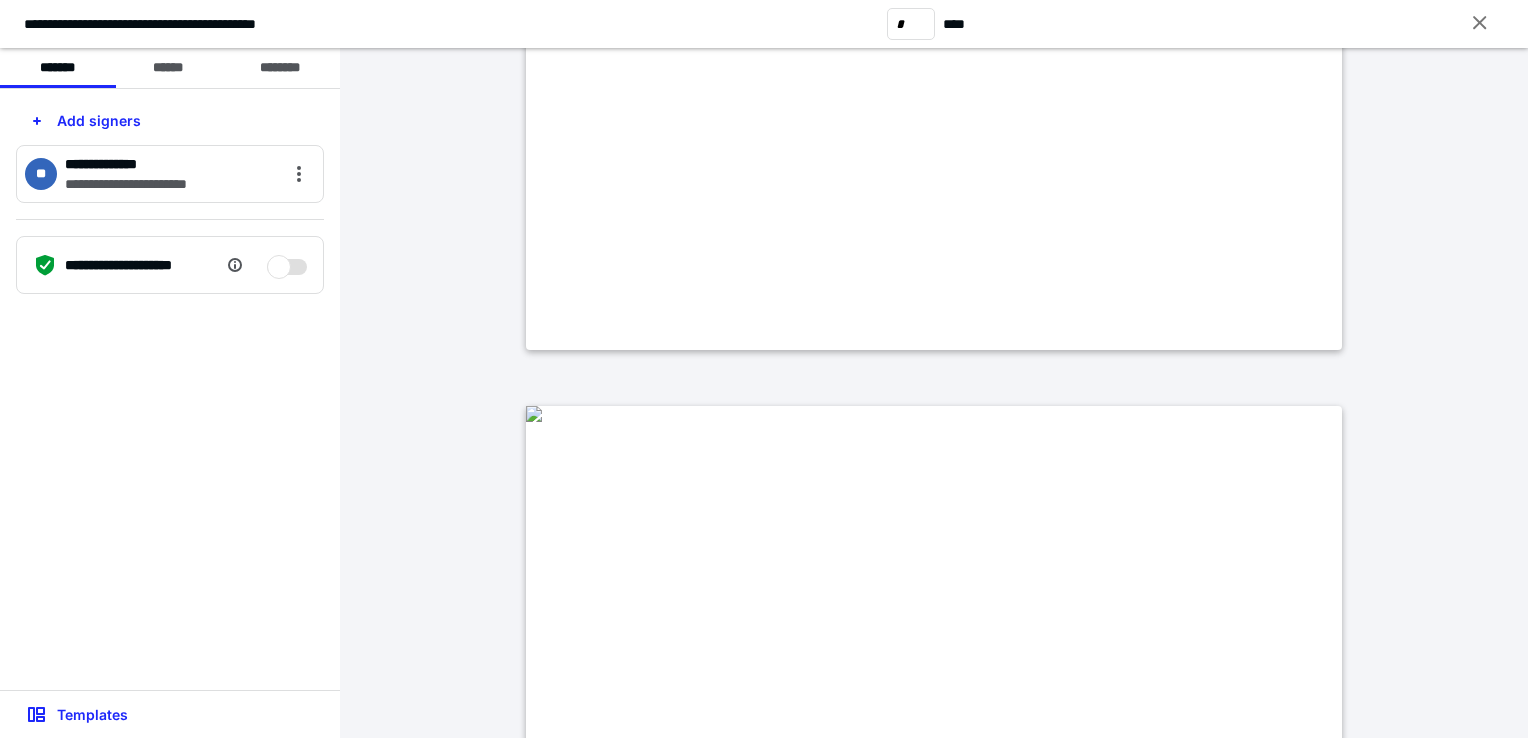 type on "*" 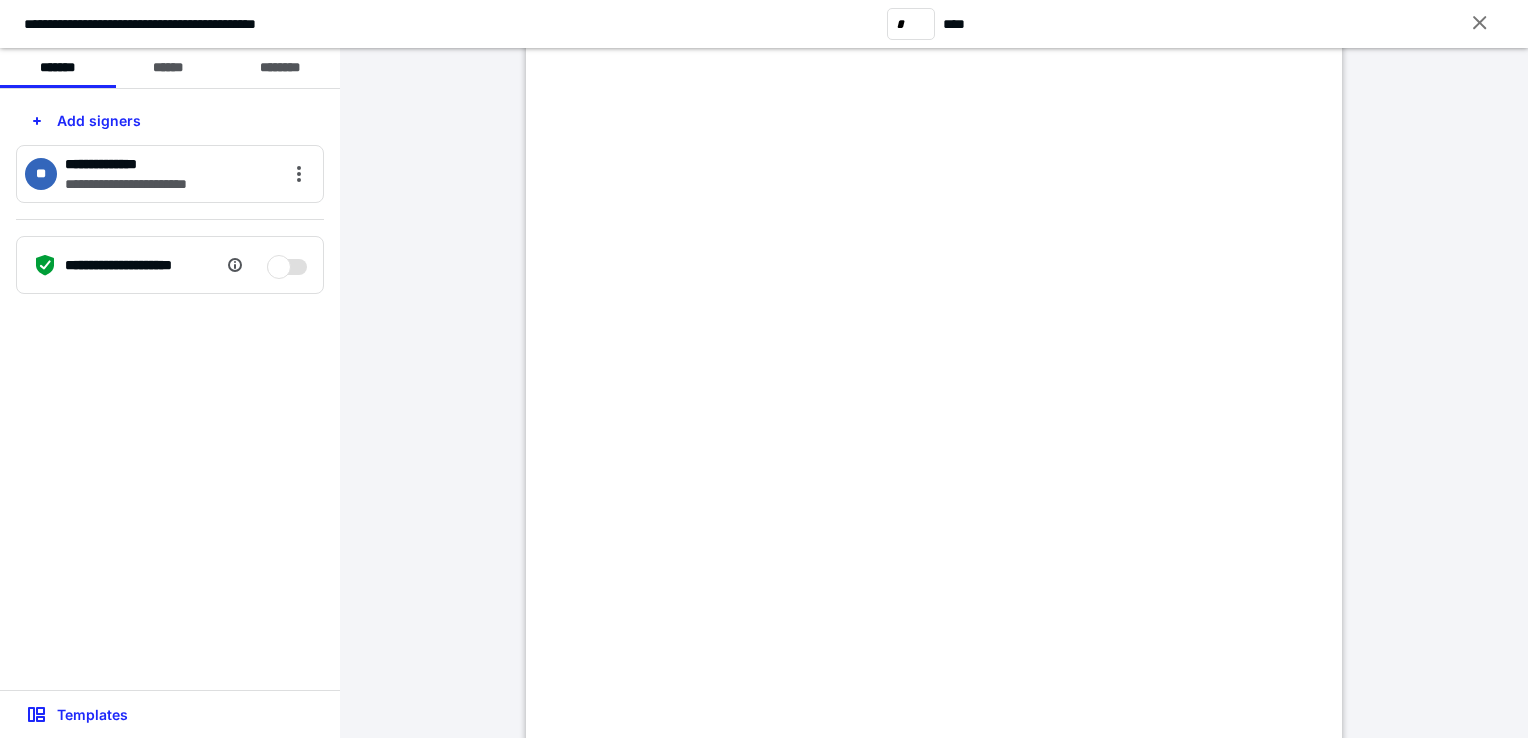 scroll, scrollTop: 3756, scrollLeft: 0, axis: vertical 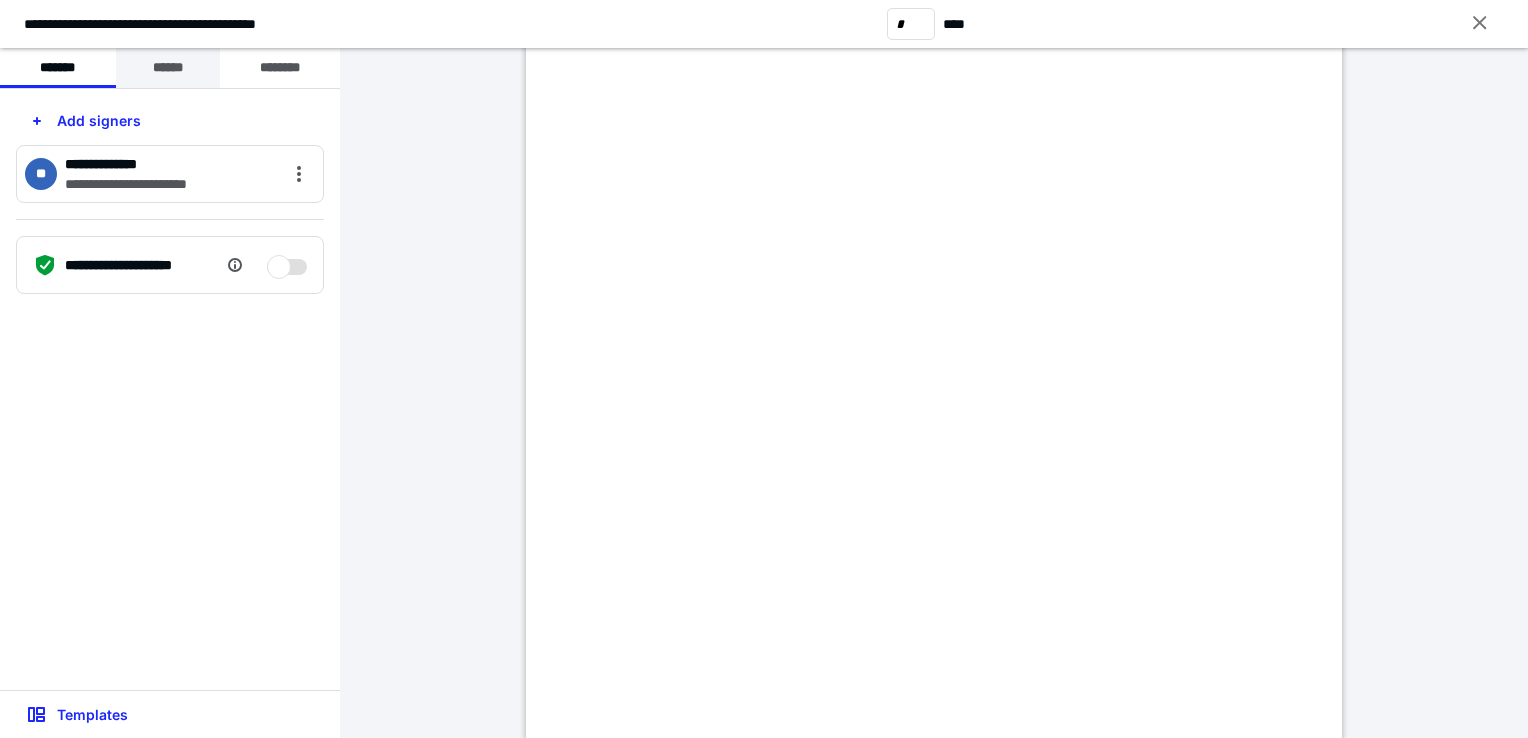 click on "******" at bounding box center [168, 68] 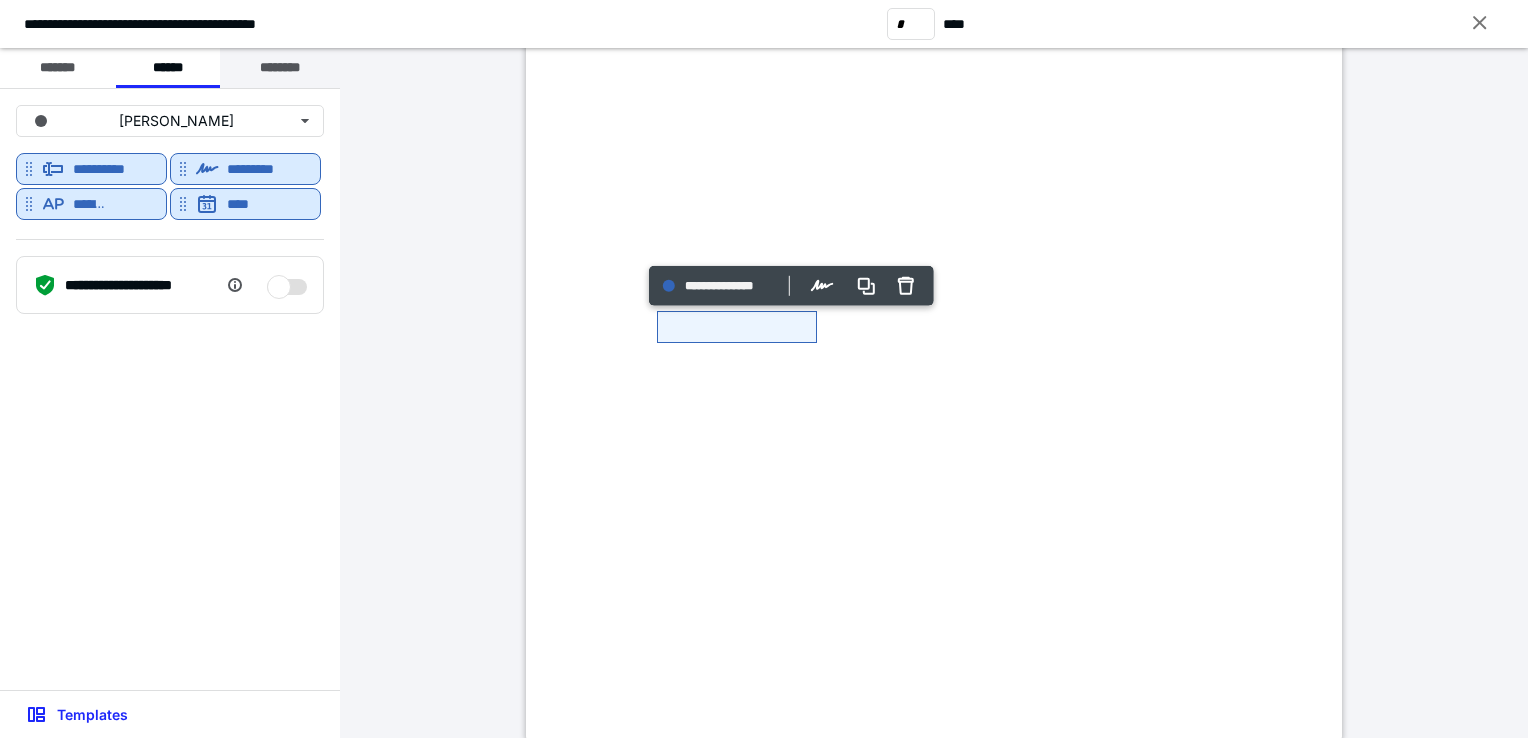 click on "********" at bounding box center (280, 68) 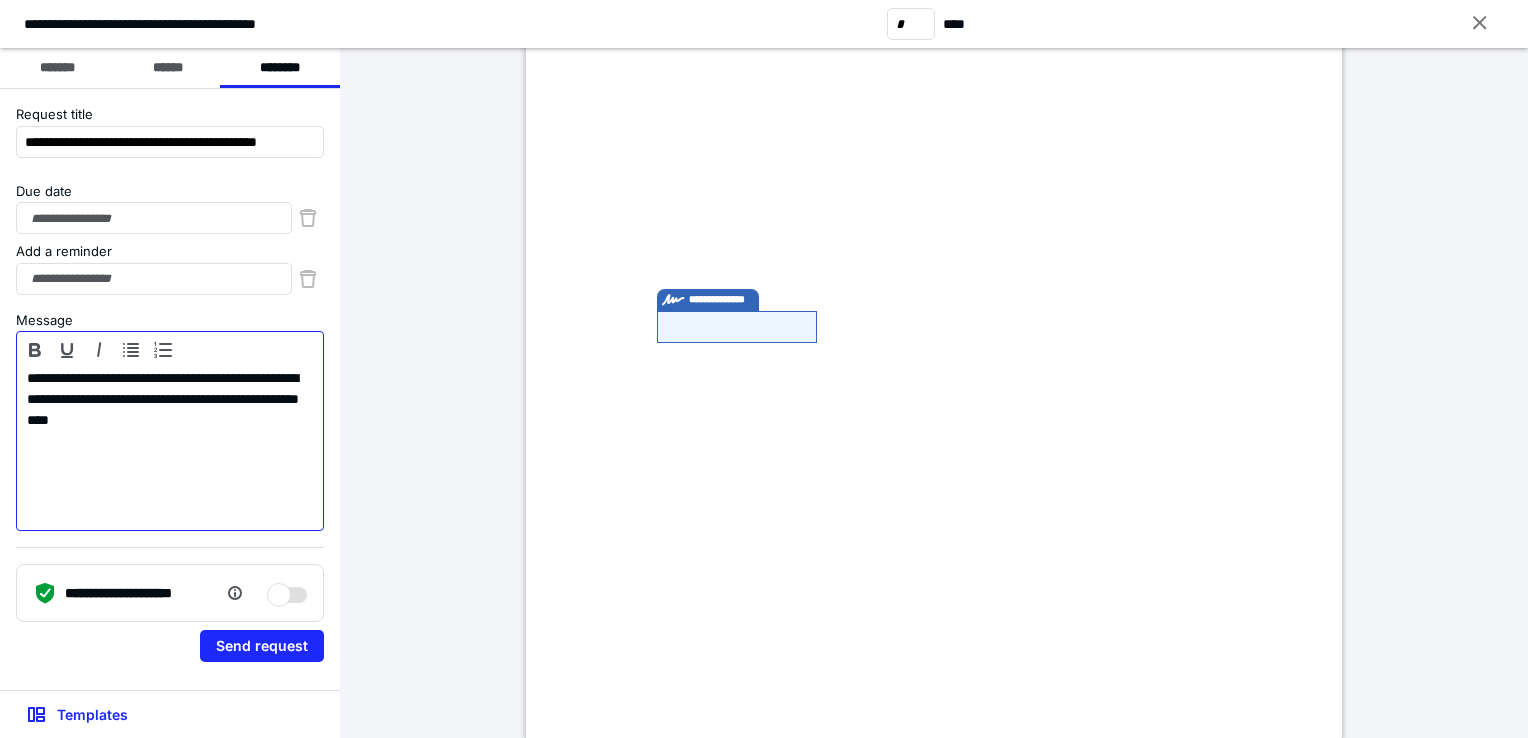 click on "**********" at bounding box center (170, 446) 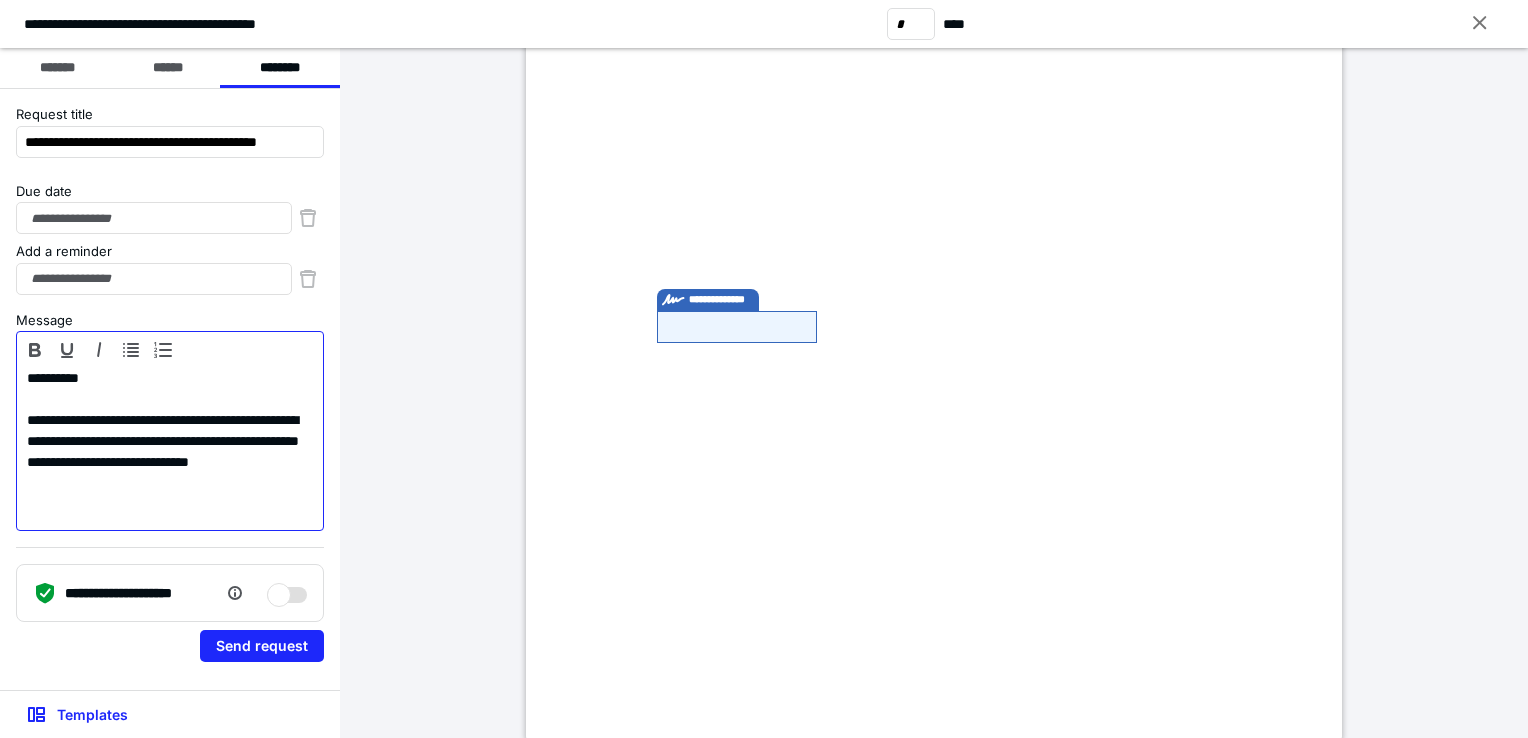 click on "**********" at bounding box center [170, 452] 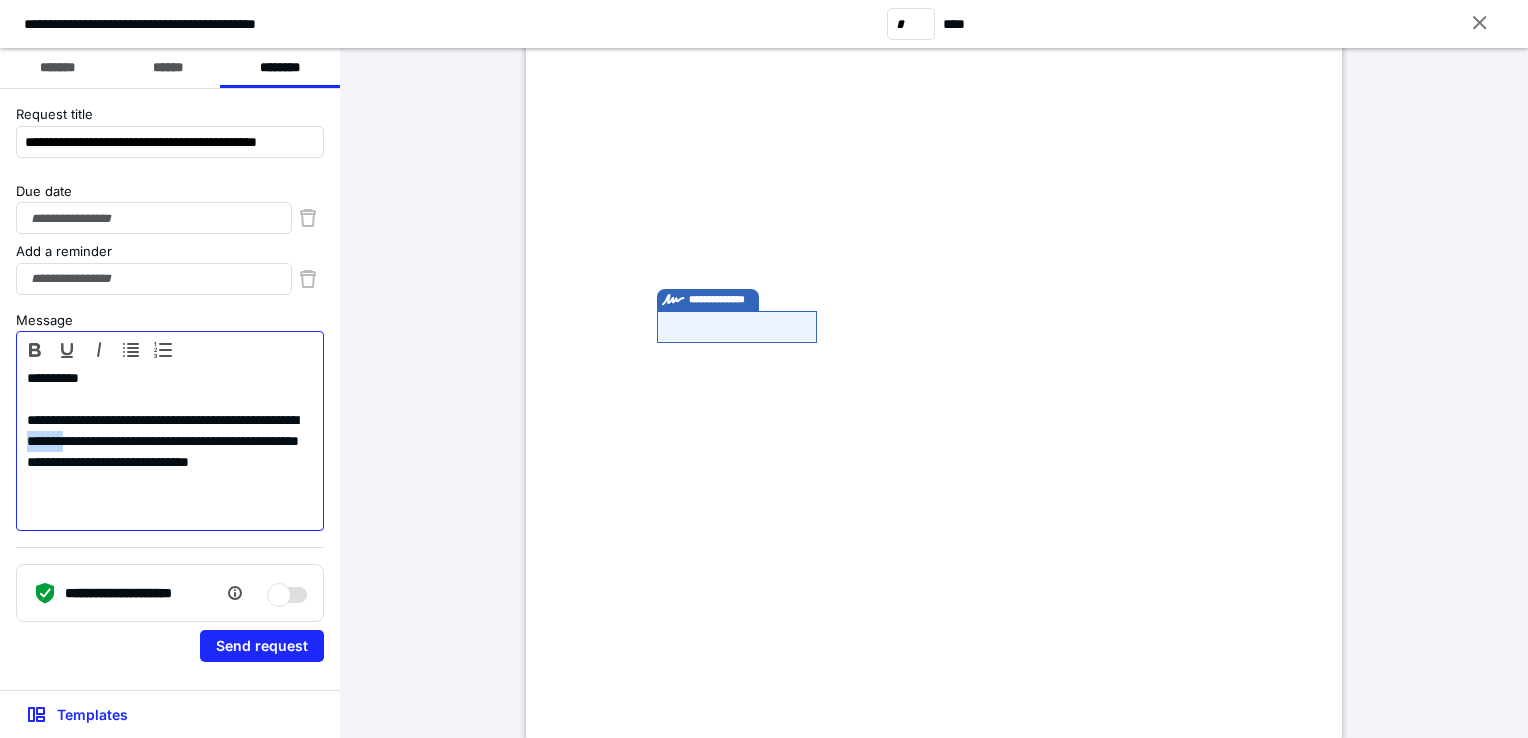 click on "**********" at bounding box center (170, 452) 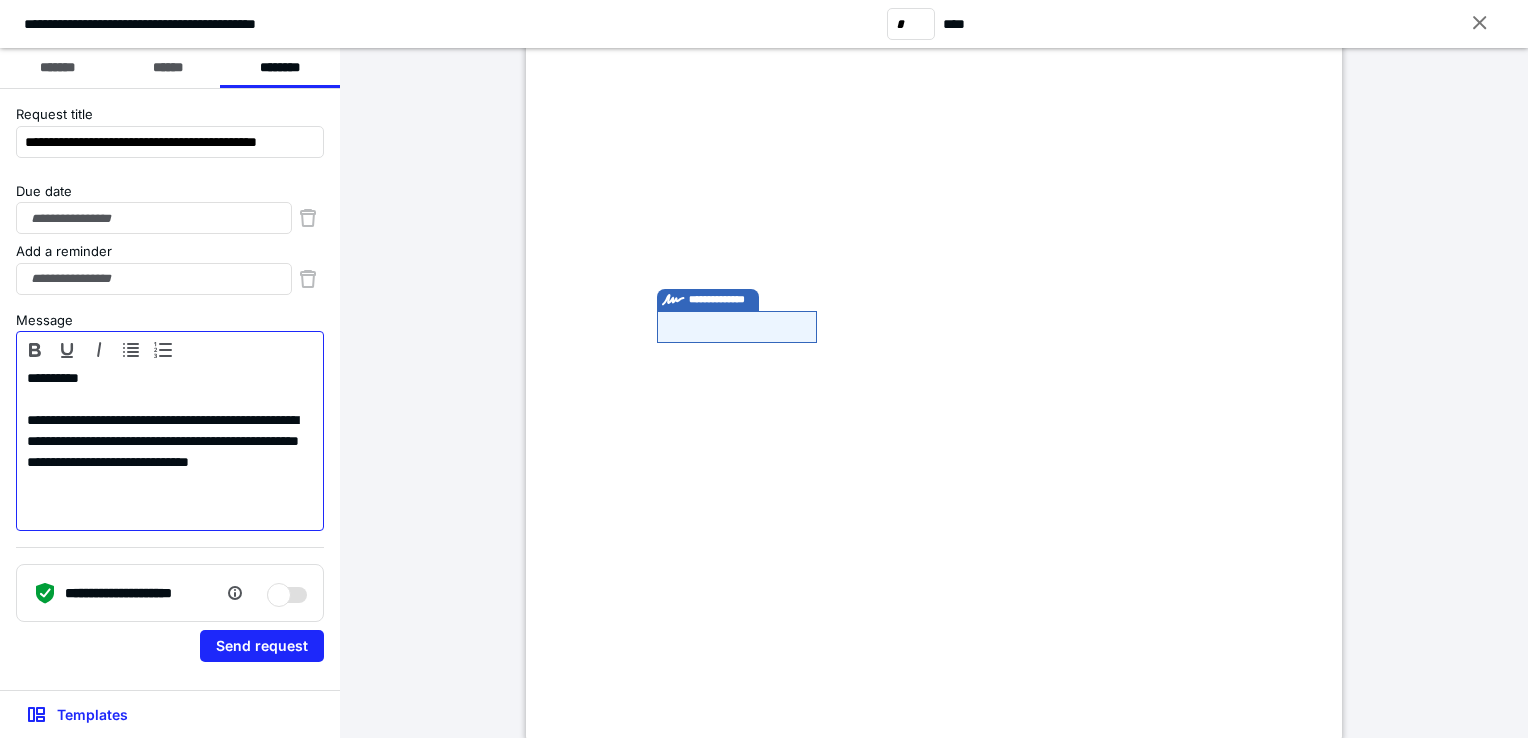 click on "**********" at bounding box center [170, 452] 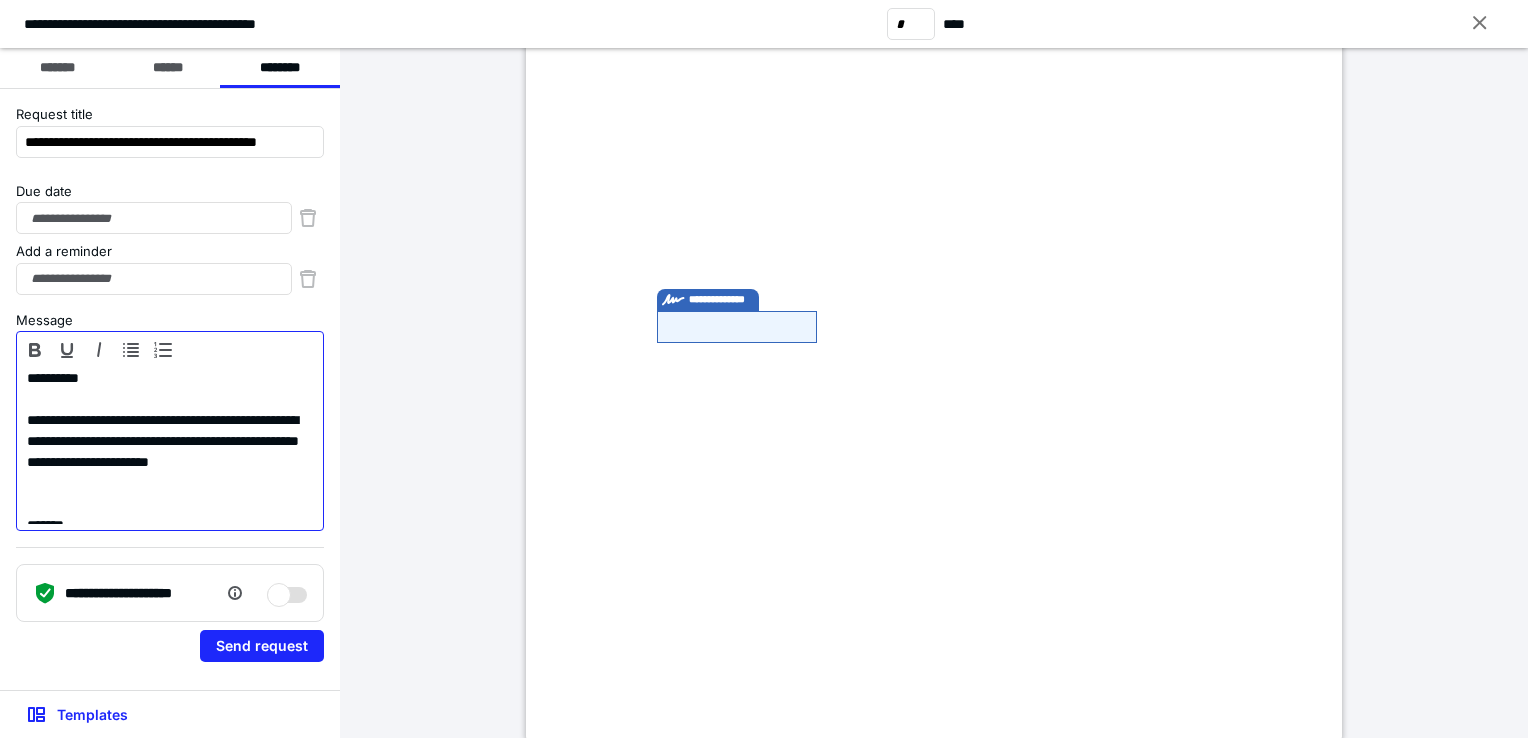 scroll, scrollTop: 9, scrollLeft: 0, axis: vertical 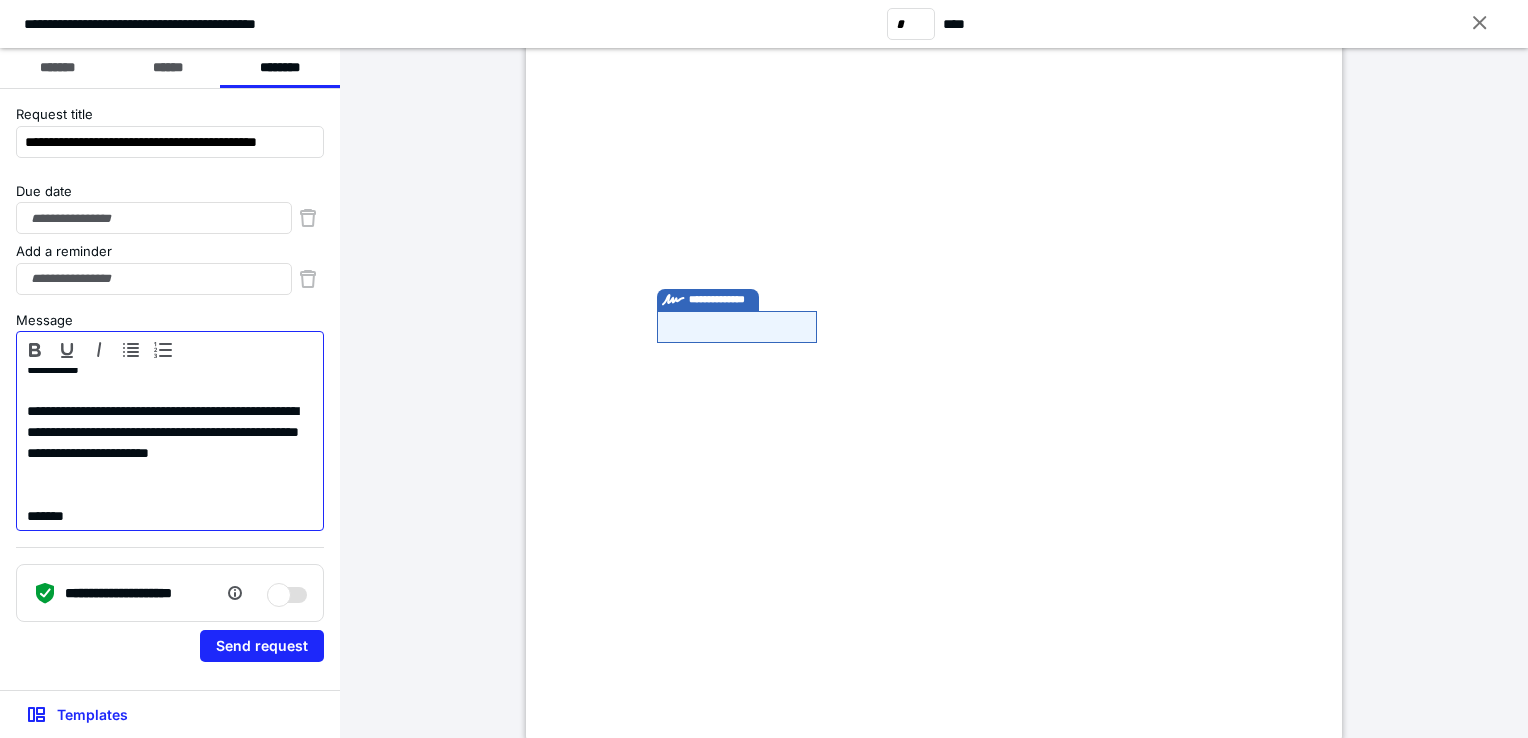 click on "**********" at bounding box center (162, 443) 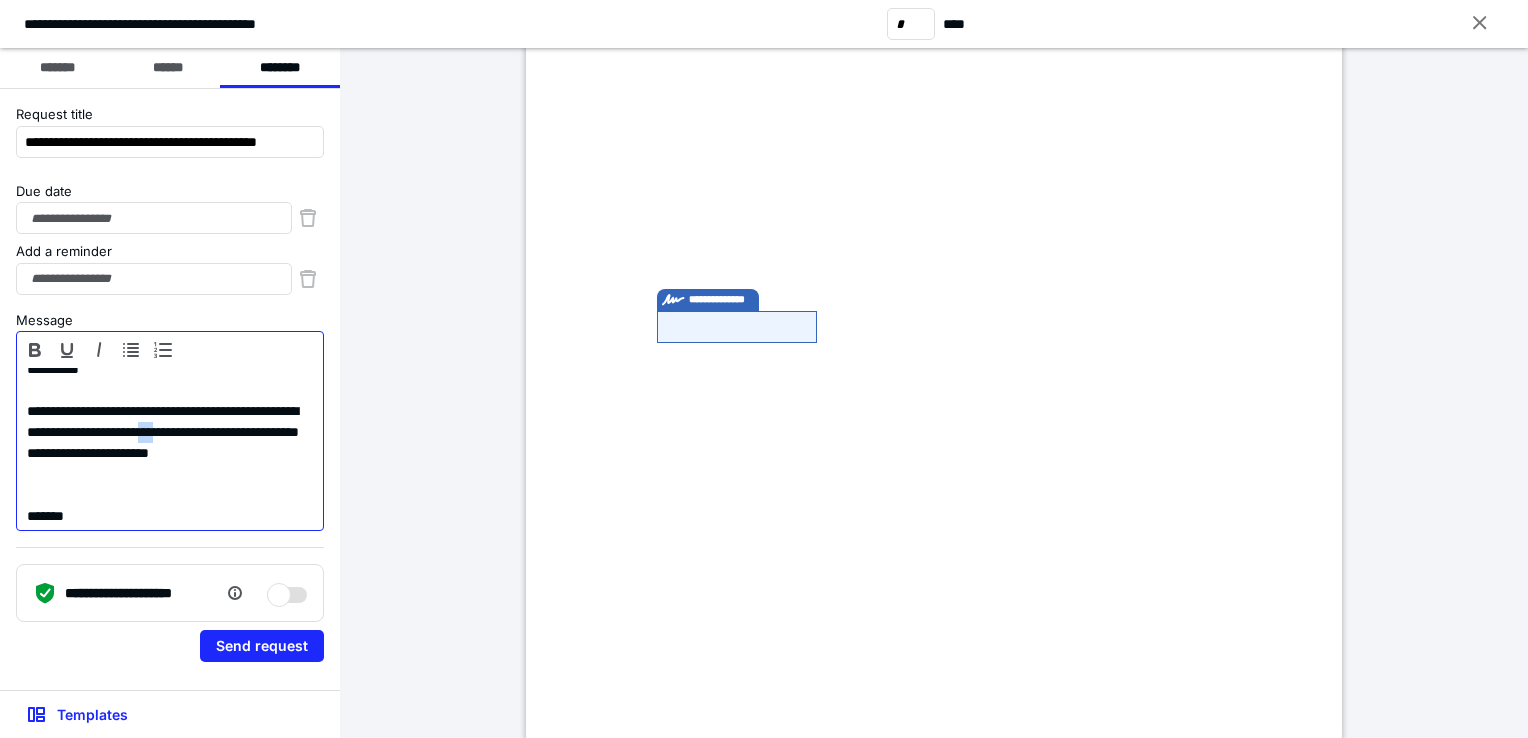 click on "**********" at bounding box center [162, 443] 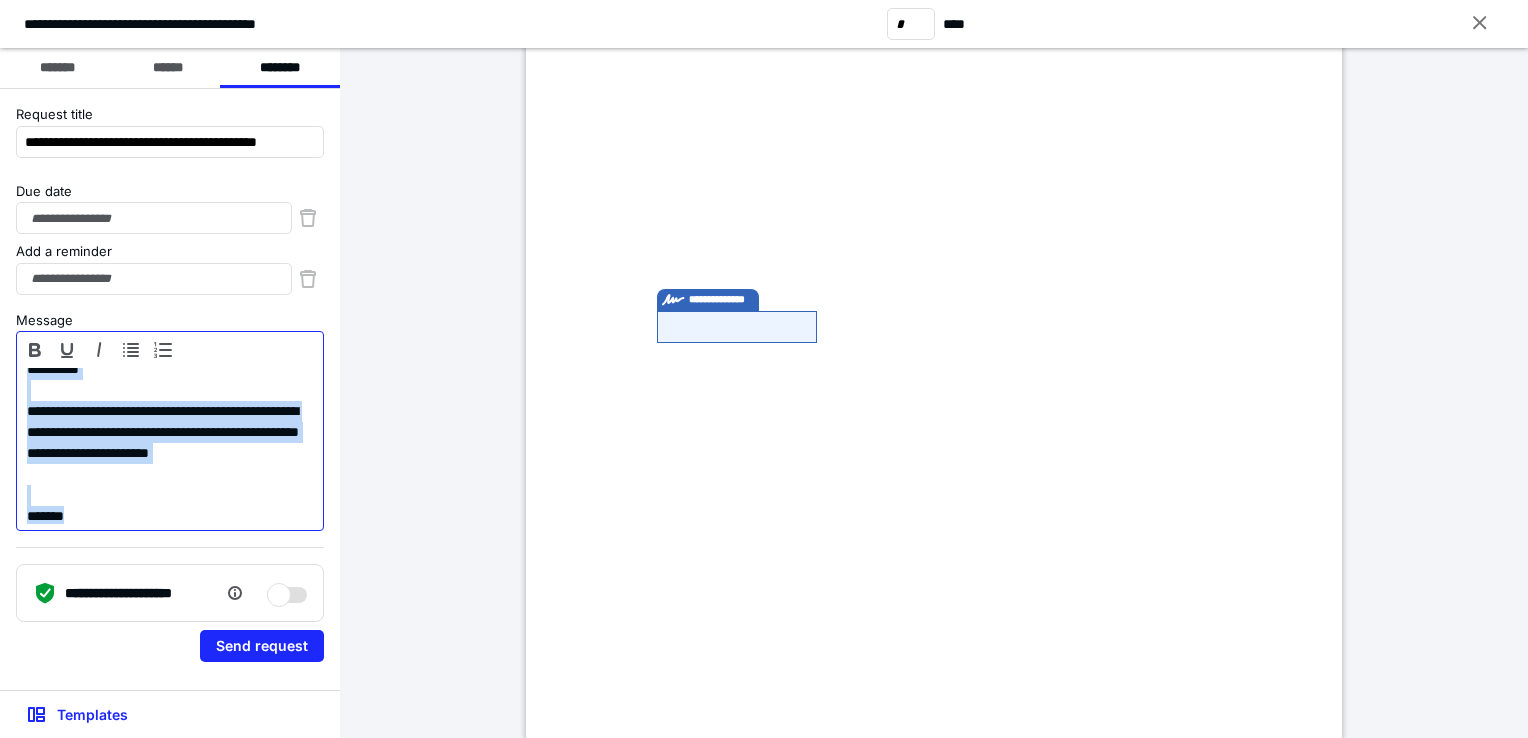 scroll, scrollTop: 0, scrollLeft: 0, axis: both 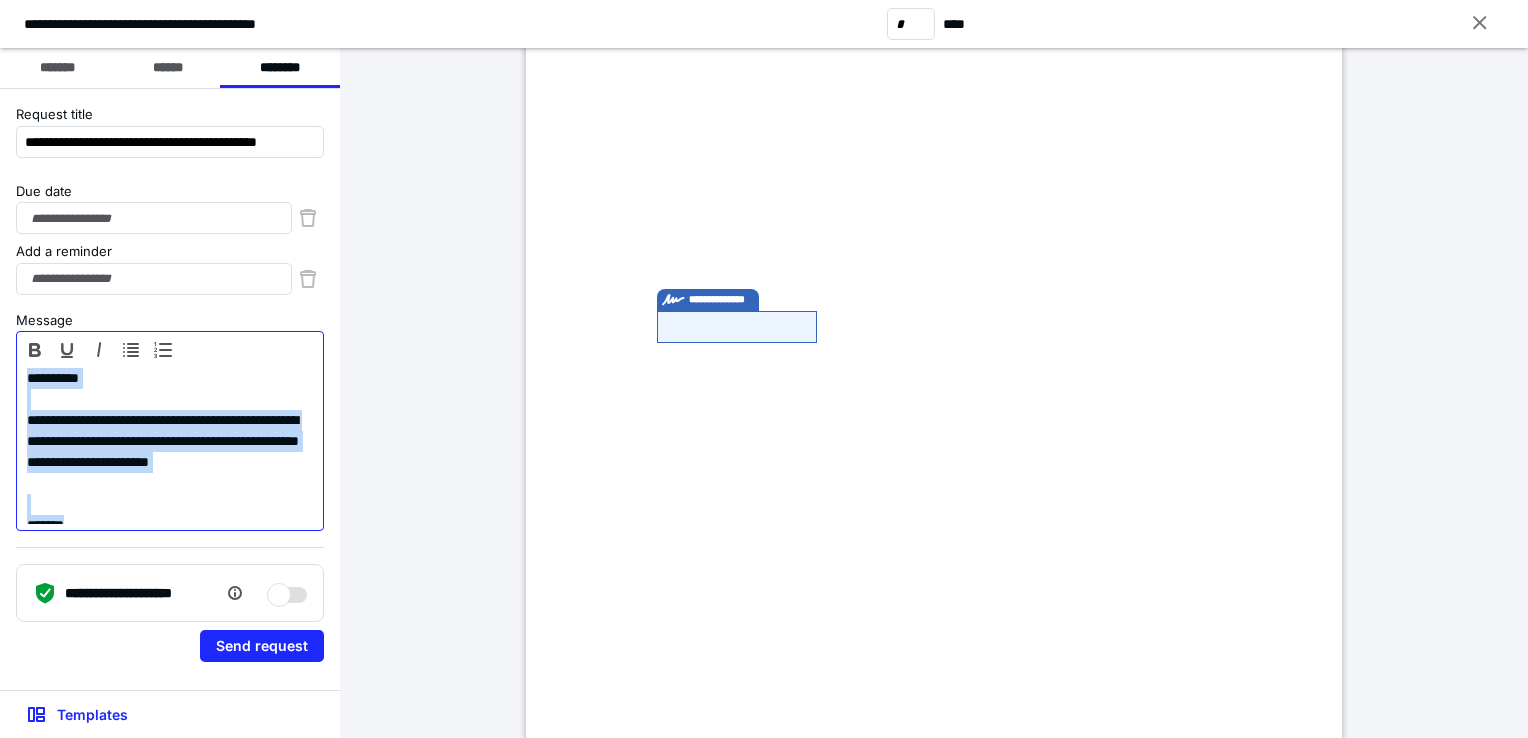 drag, startPoint x: 88, startPoint y: 522, endPoint x: -4, endPoint y: 330, distance: 212.90373 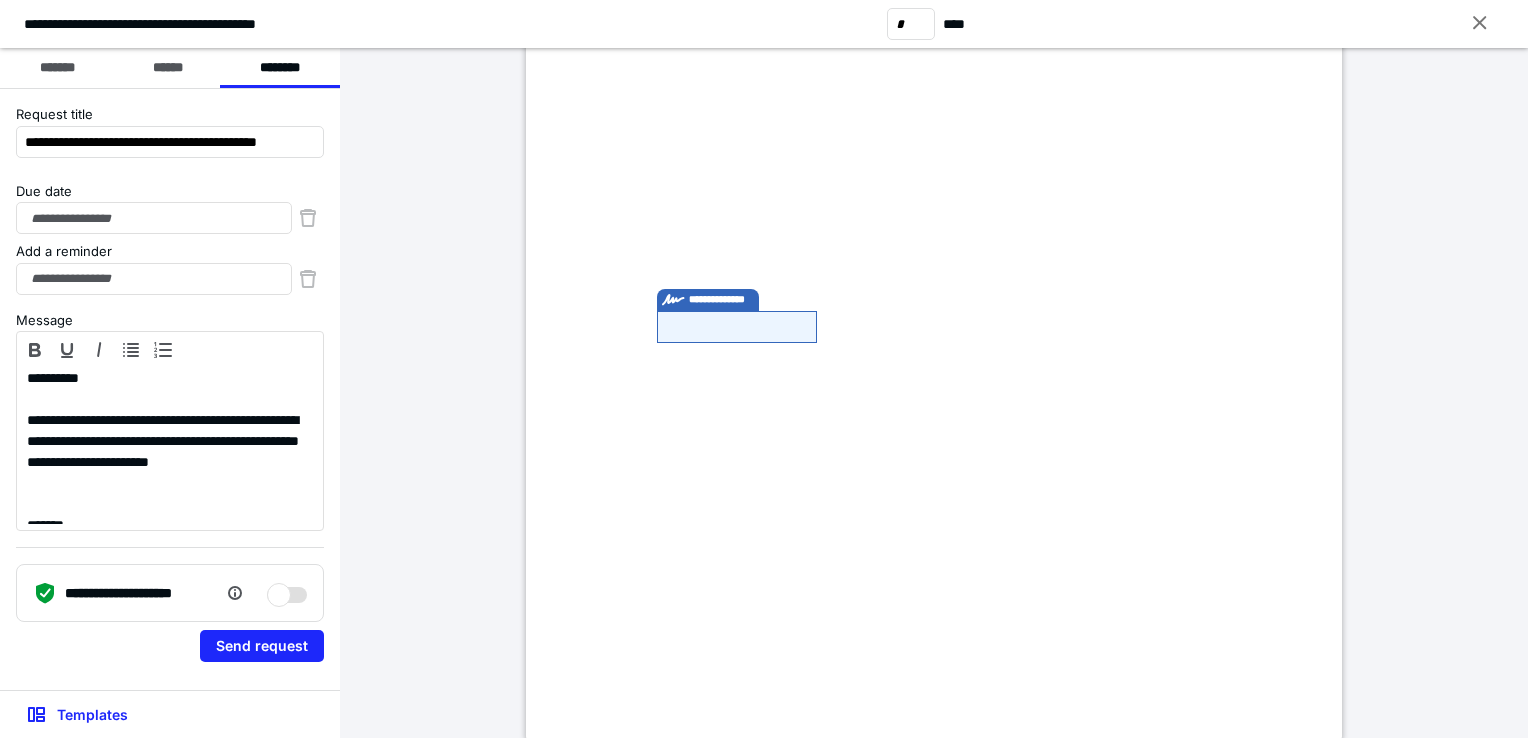 click on "**********" at bounding box center (934, 212) 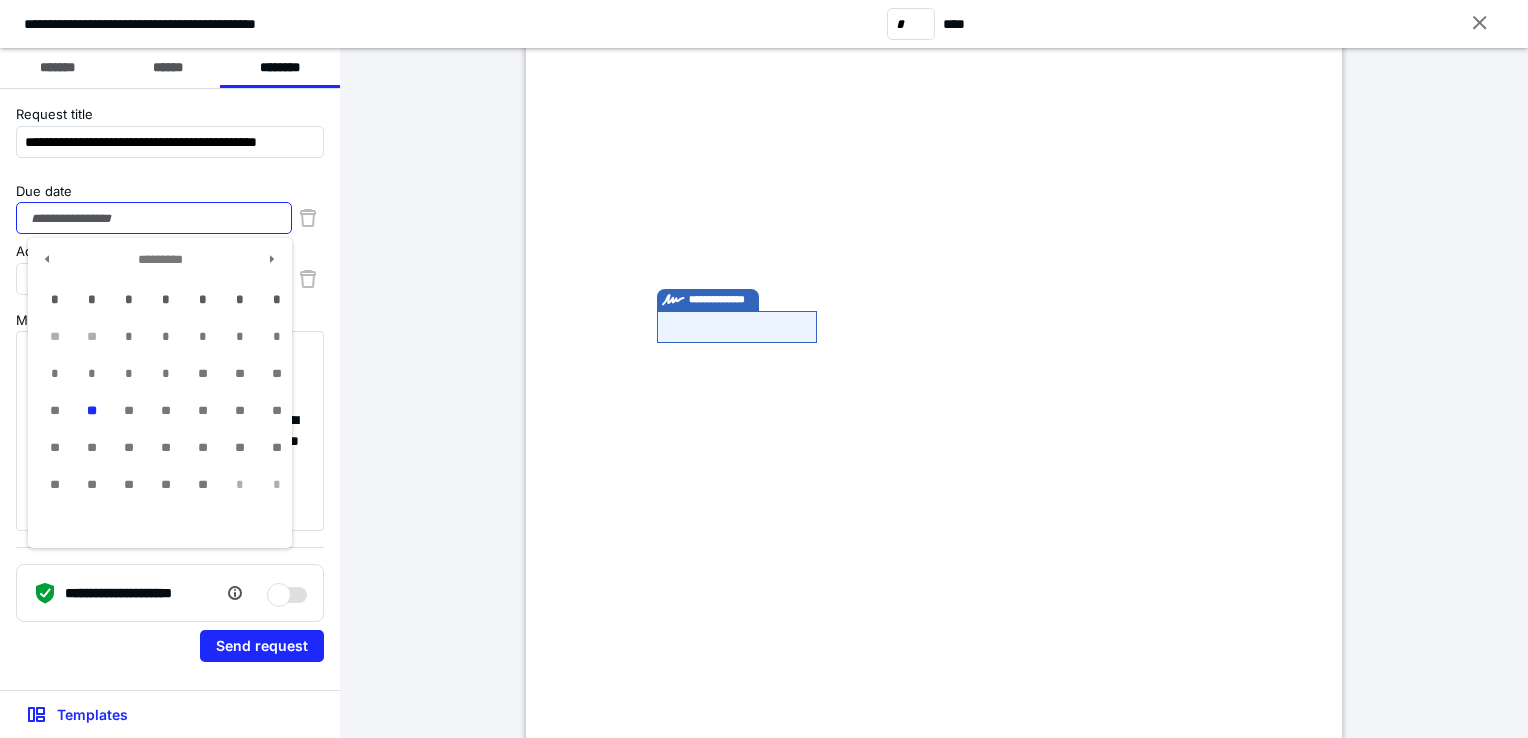 click on "Due date" at bounding box center (154, 218) 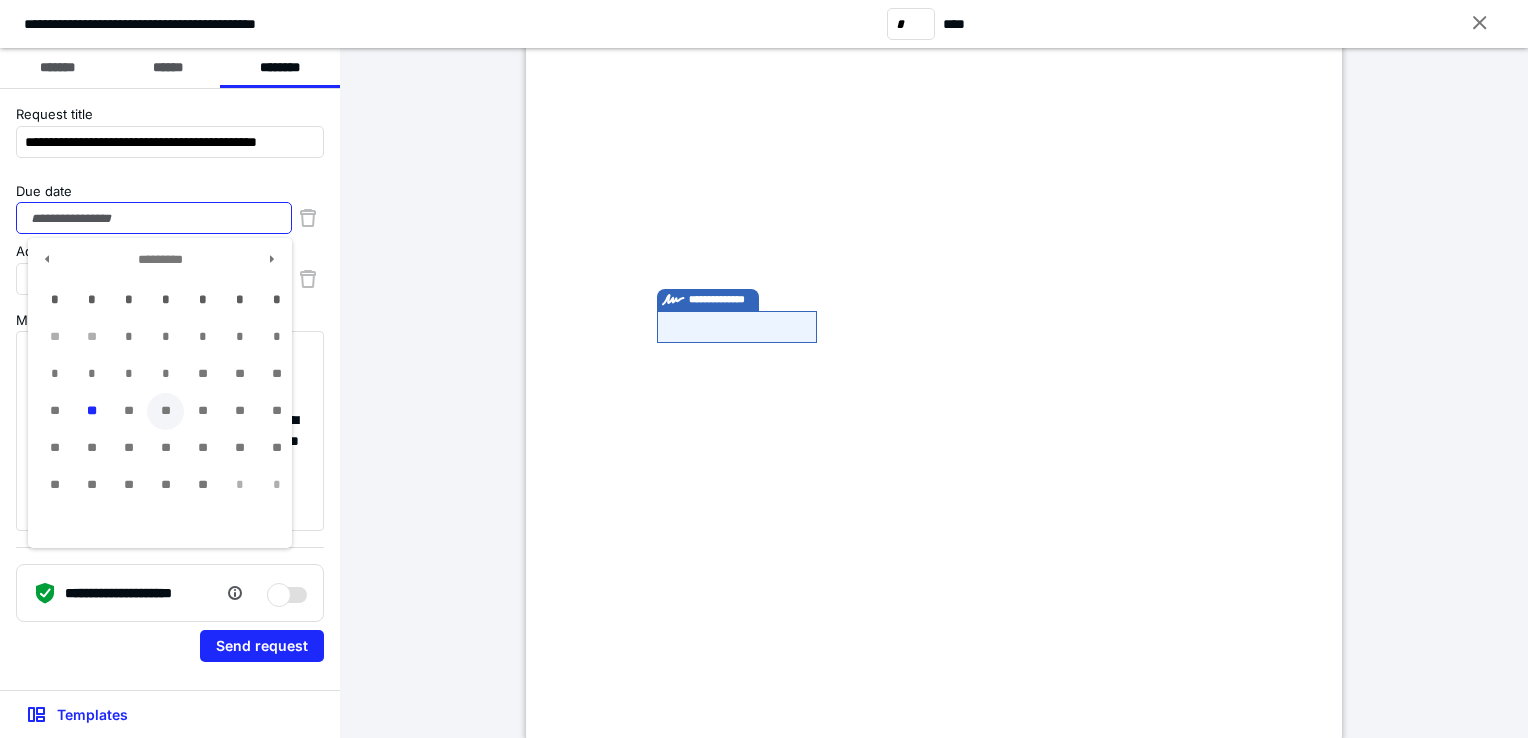 click on "**" at bounding box center (165, 411) 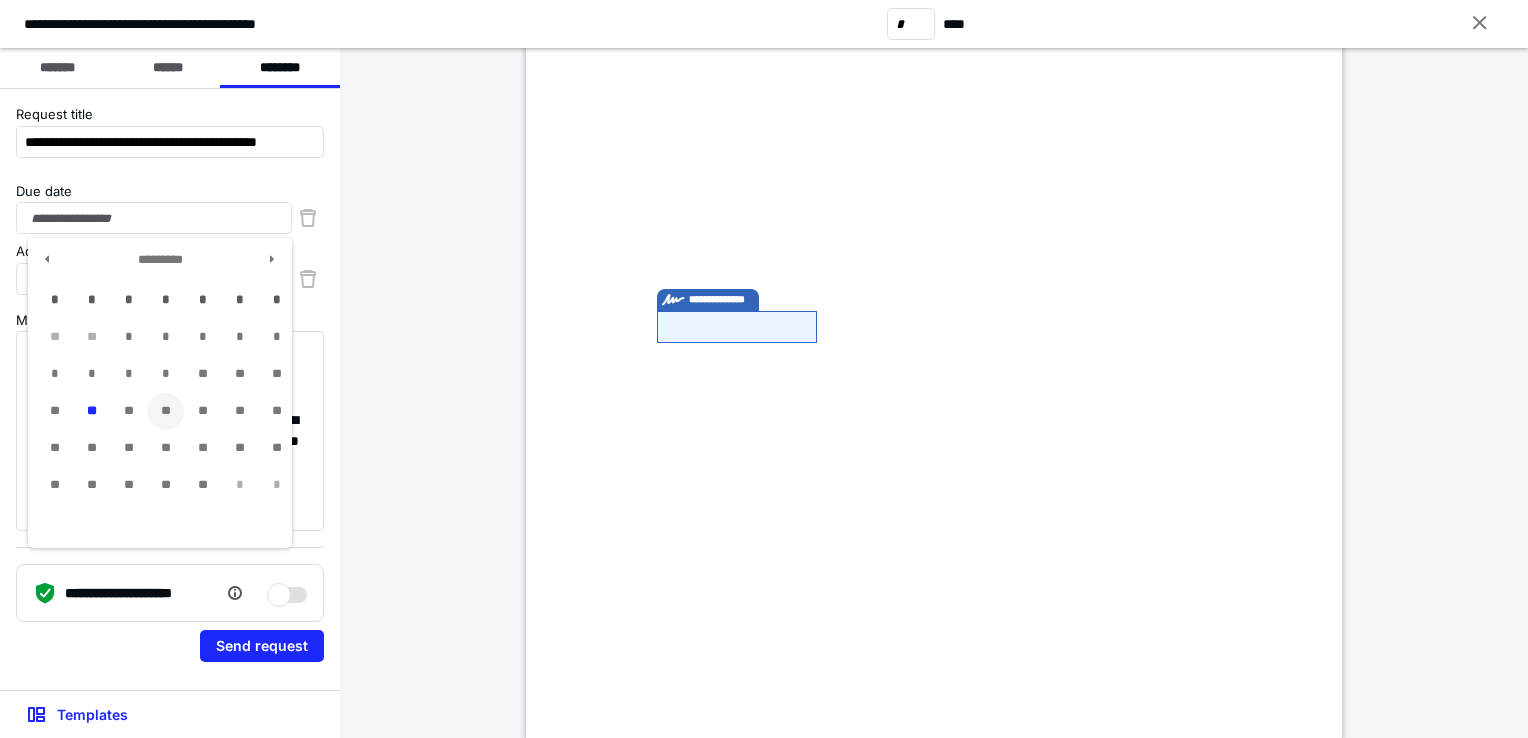 type on "**********" 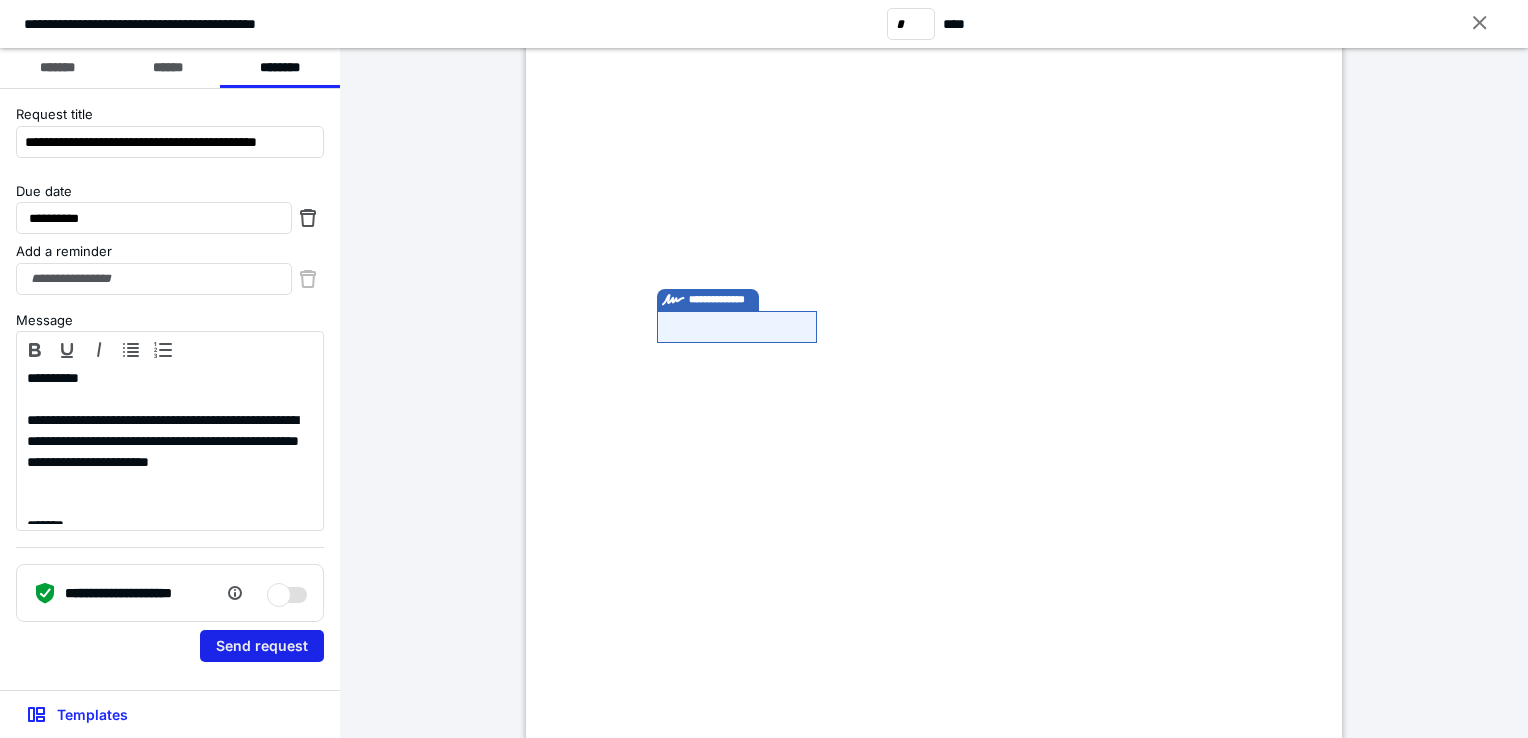 click on "Send request" at bounding box center (262, 646) 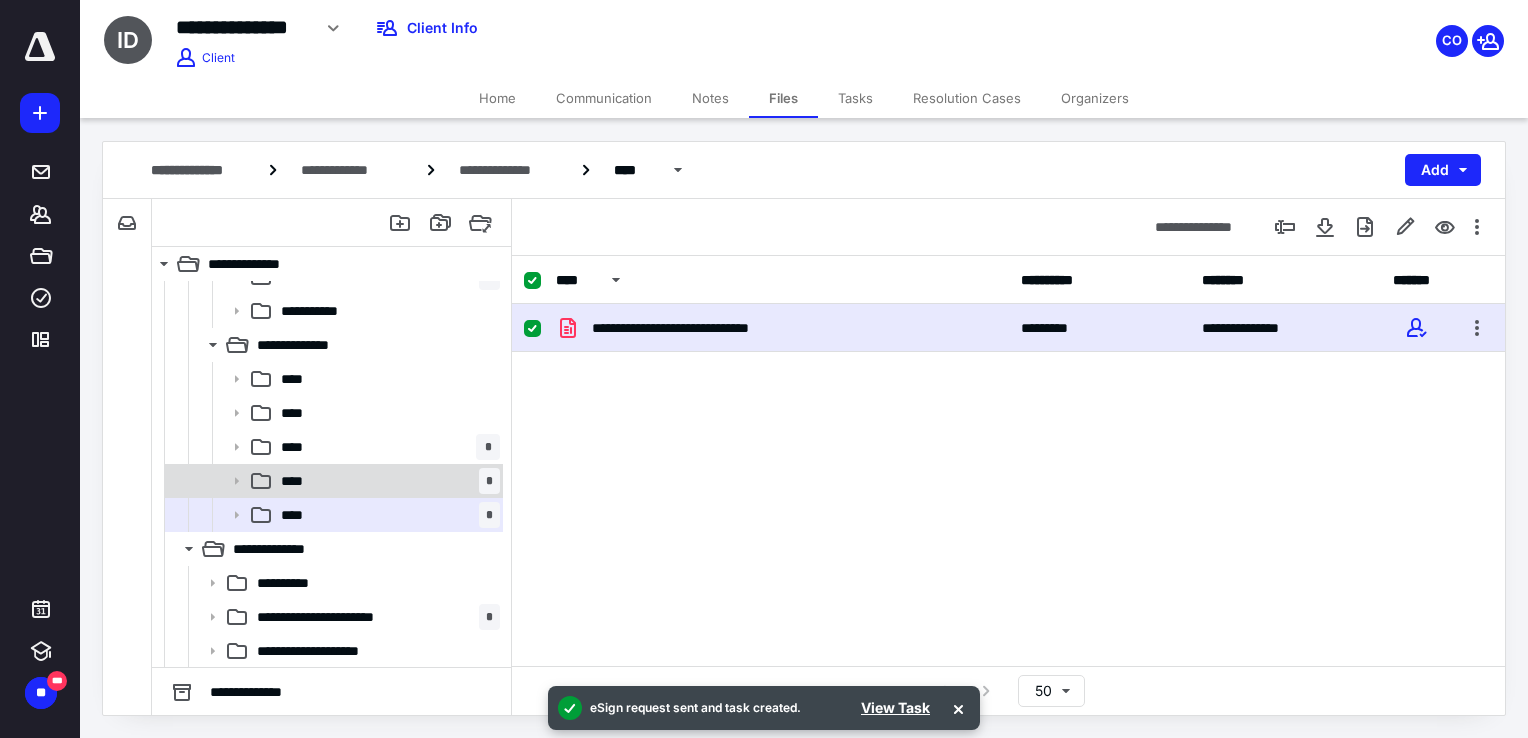click on "**** *" at bounding box center [386, 481] 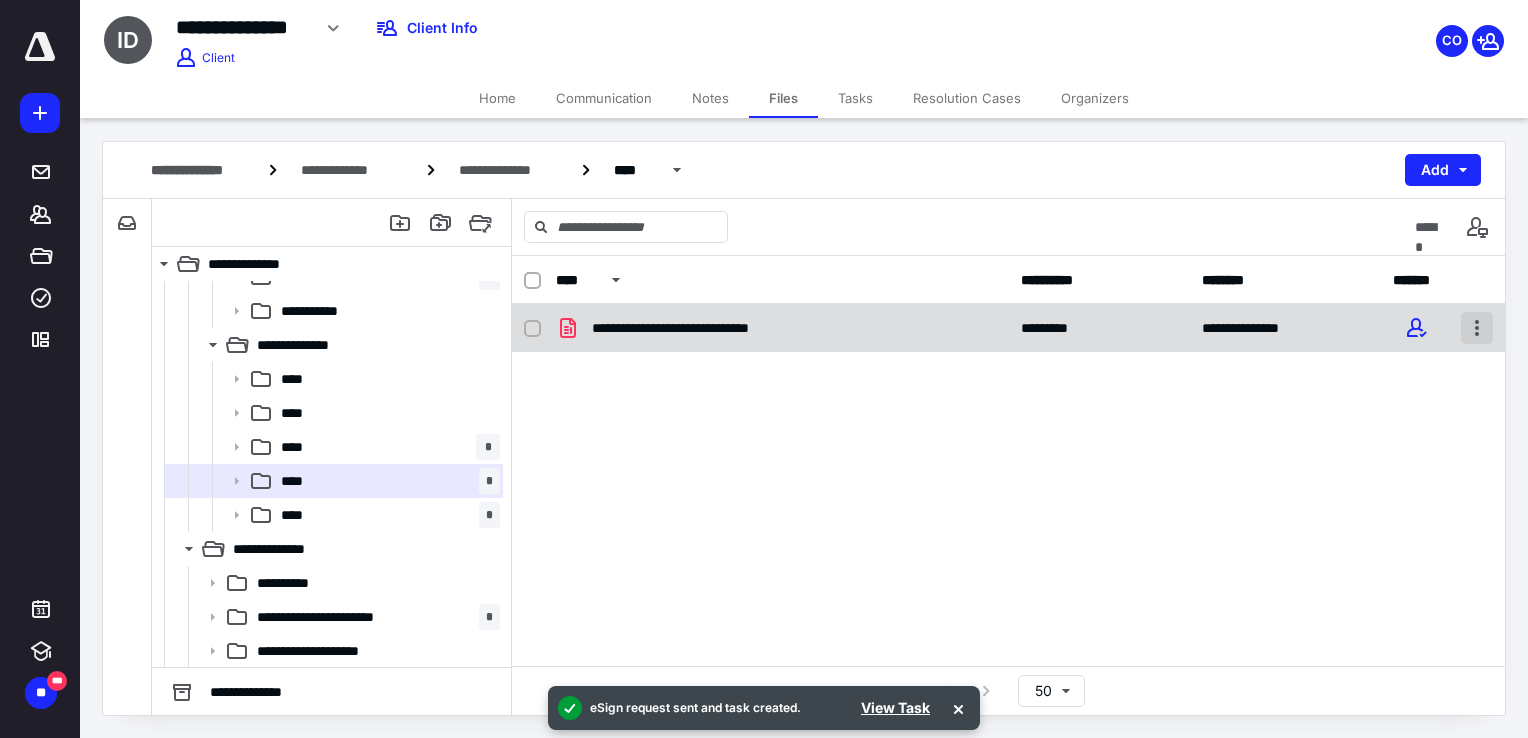 click at bounding box center [1477, 328] 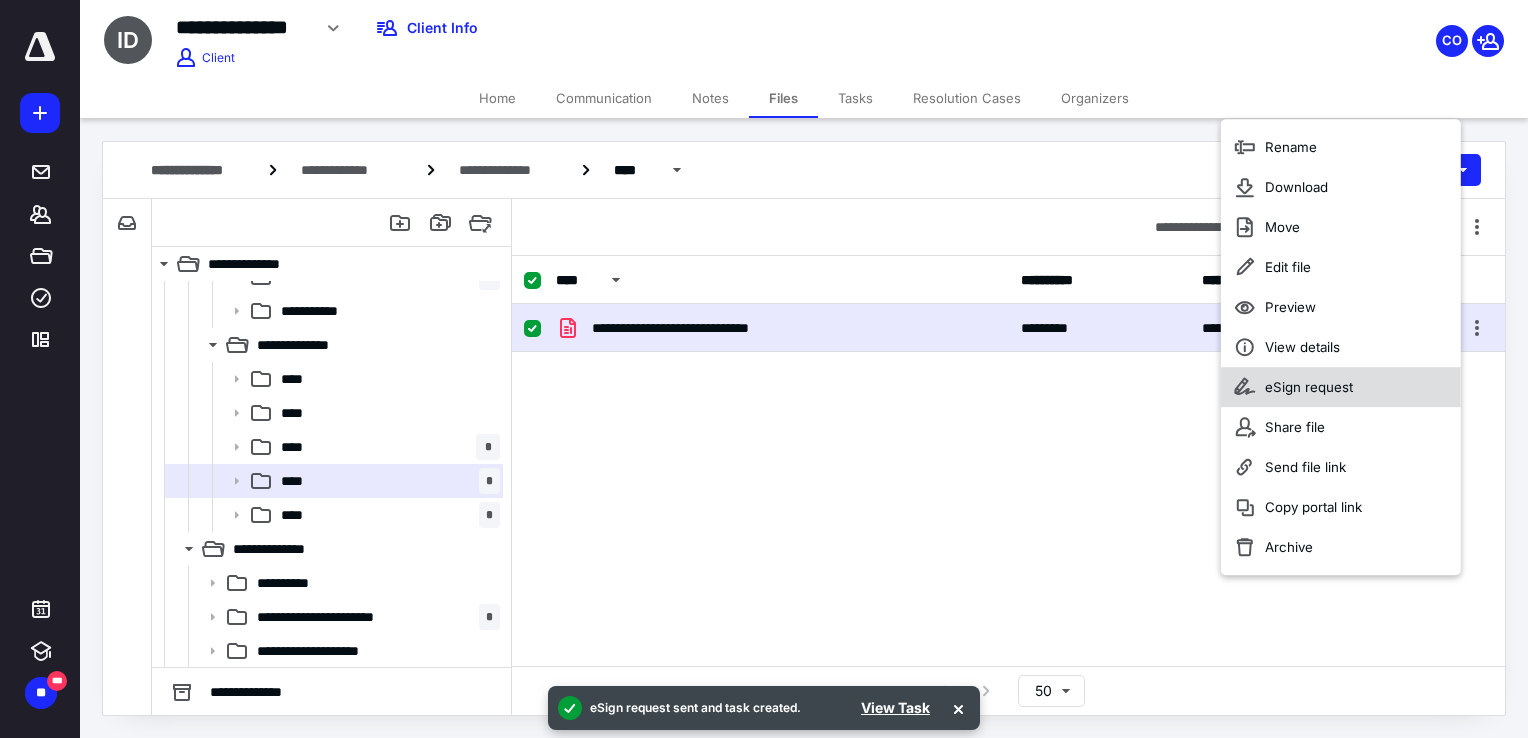 click on "eSign request" at bounding box center [1341, 387] 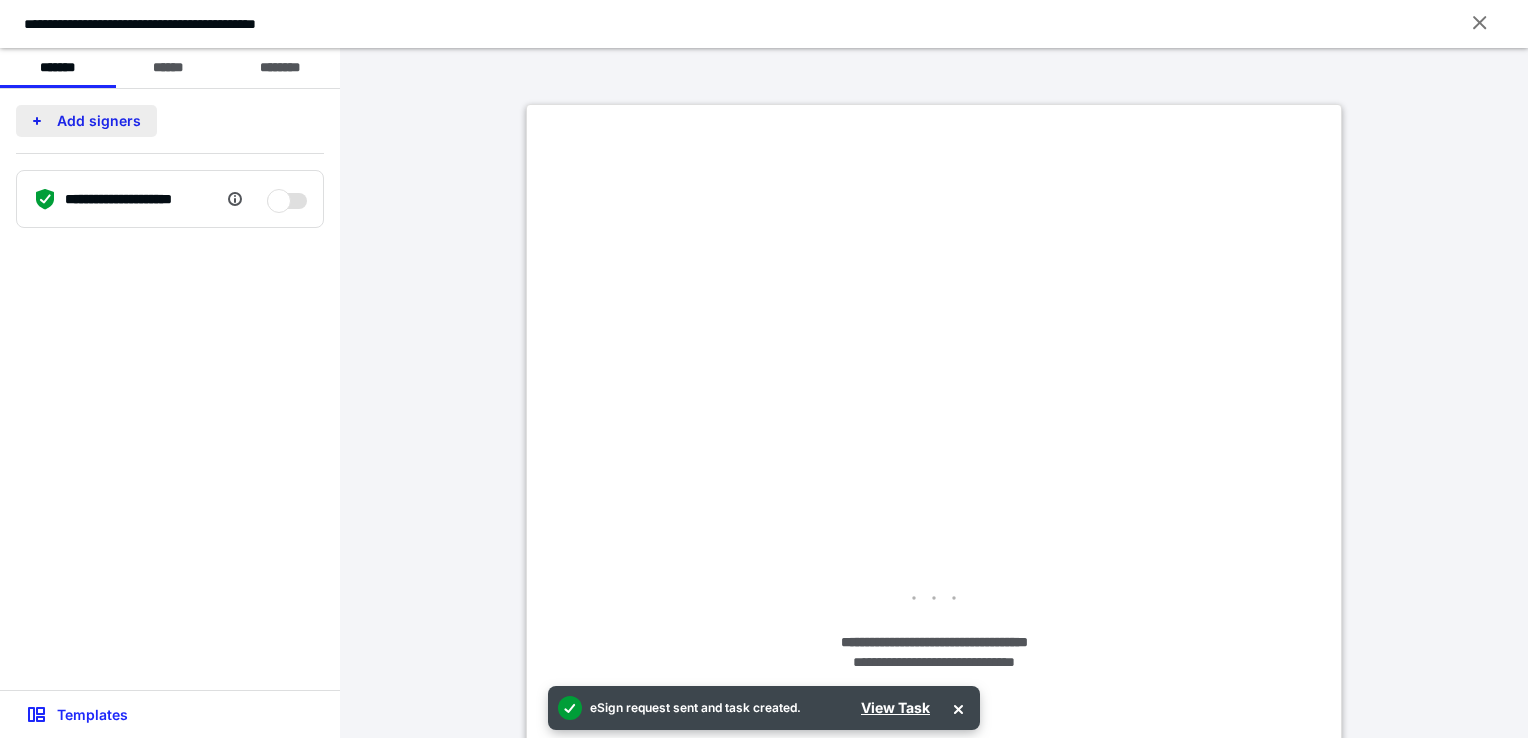 click on "Add signers" at bounding box center (86, 121) 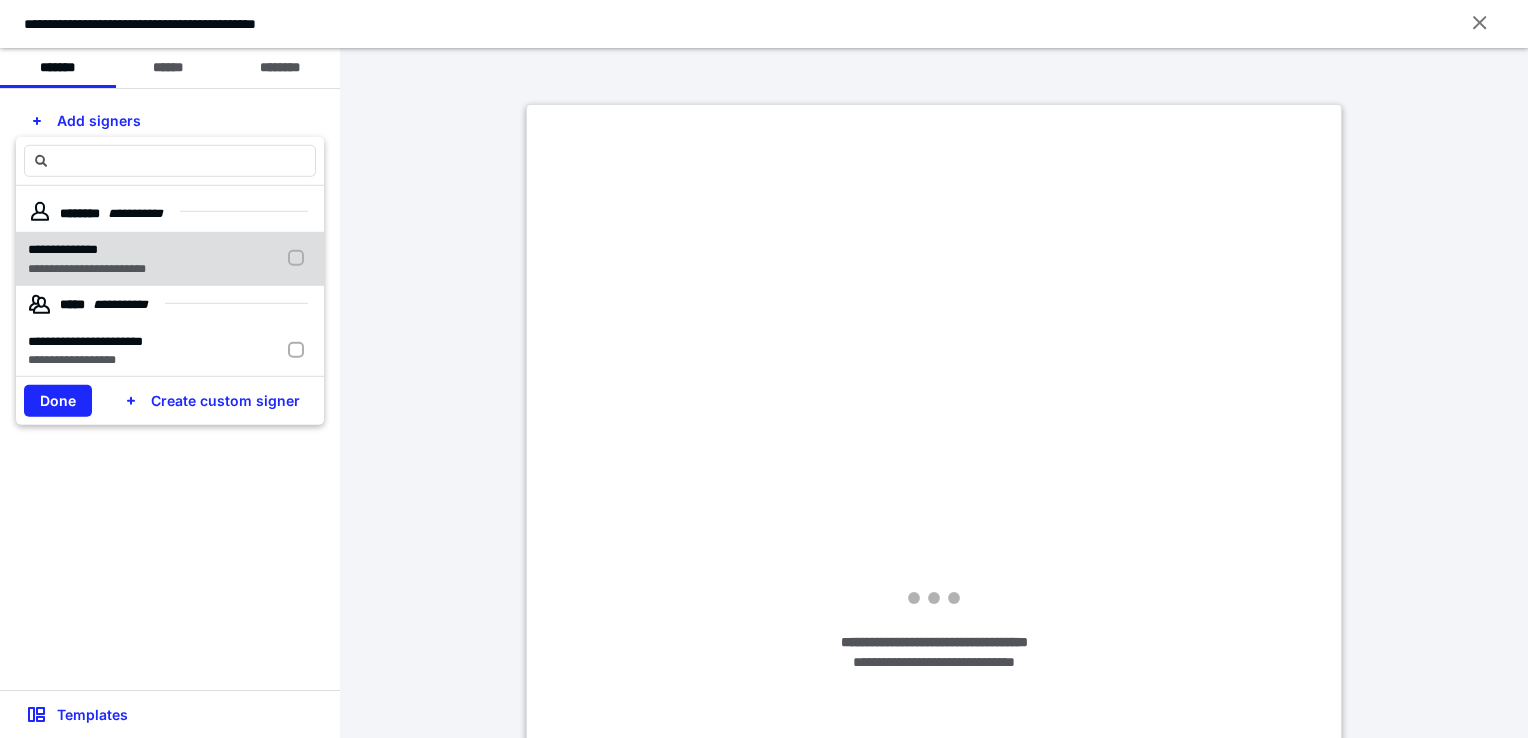 click on "**********" at bounding box center [87, 249] 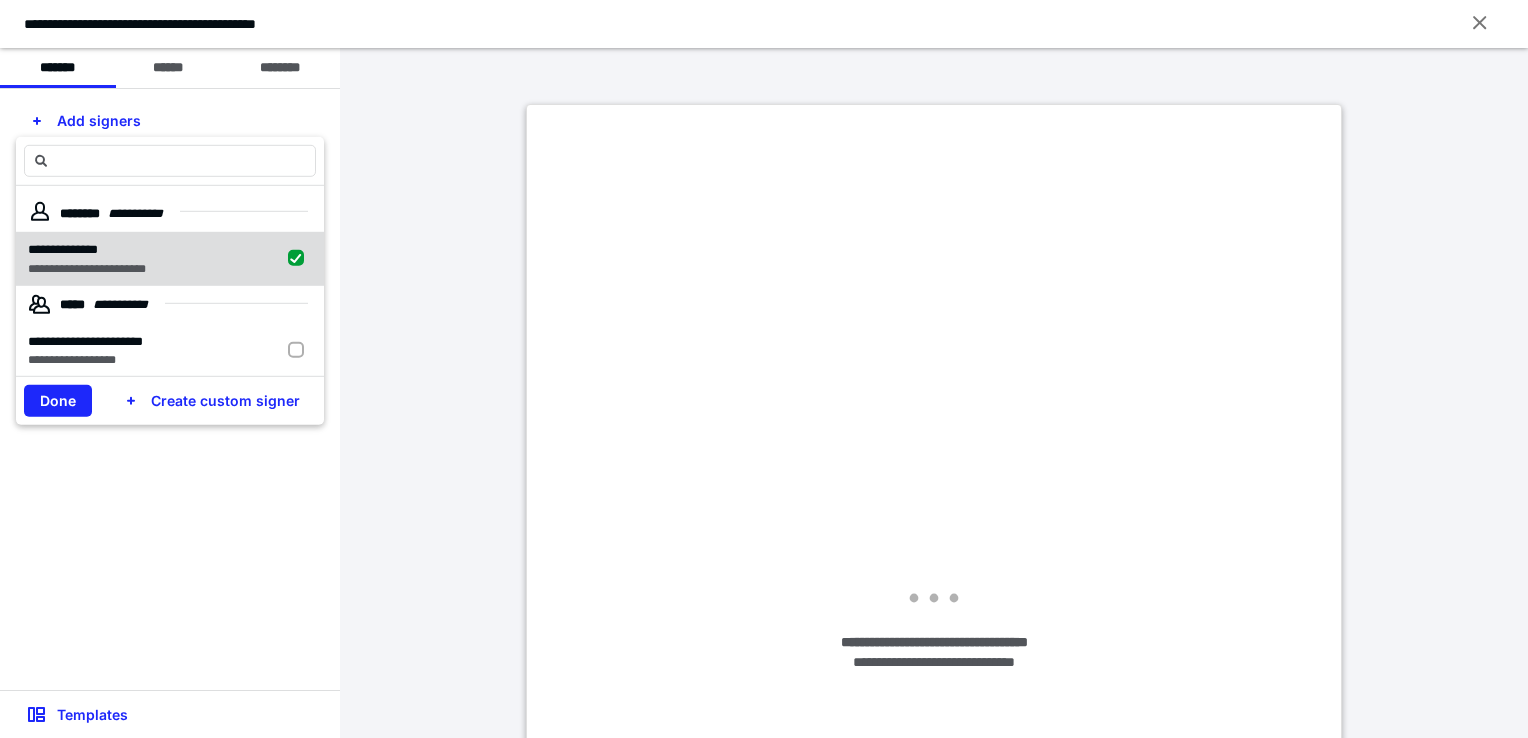 checkbox on "true" 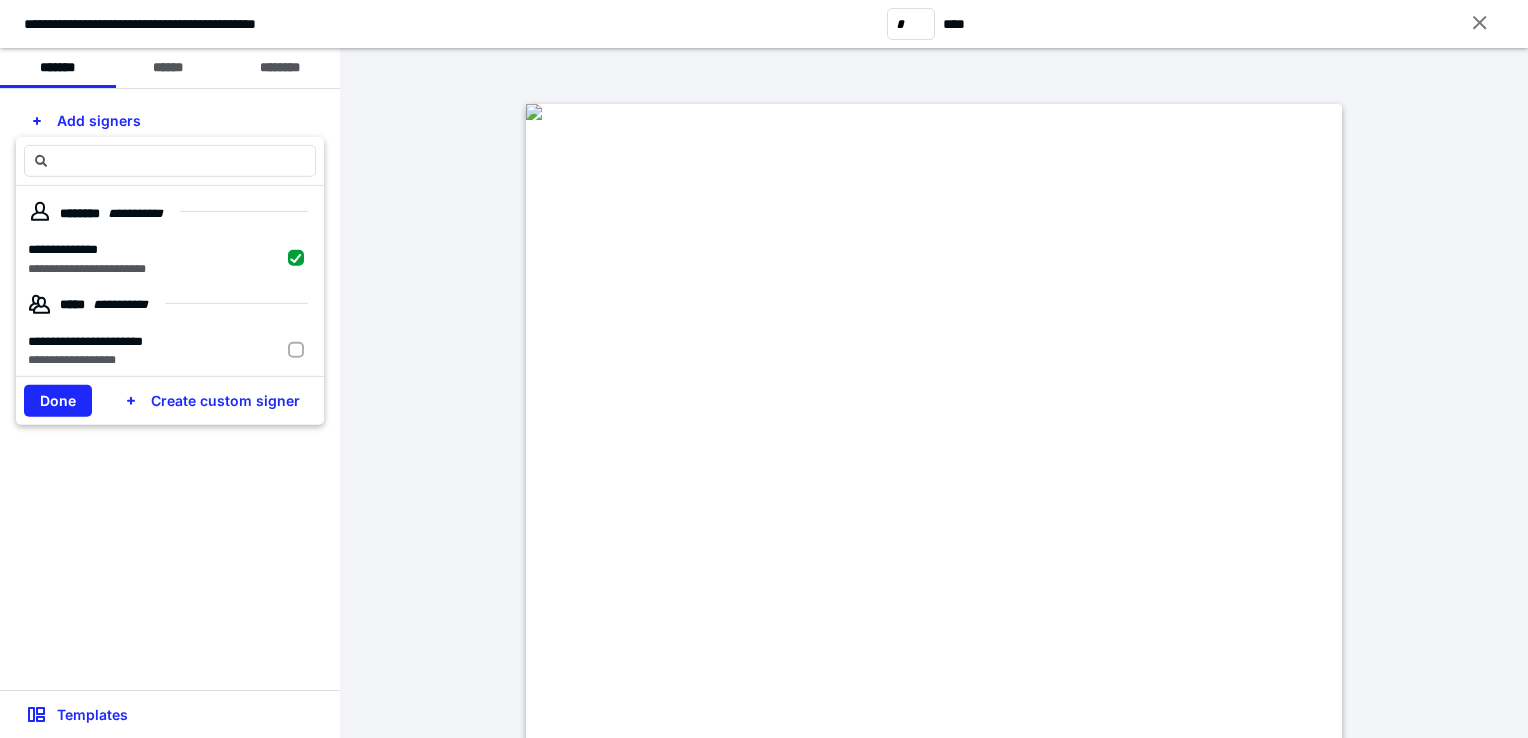 click on "Done Create custom signer" at bounding box center (170, 400) 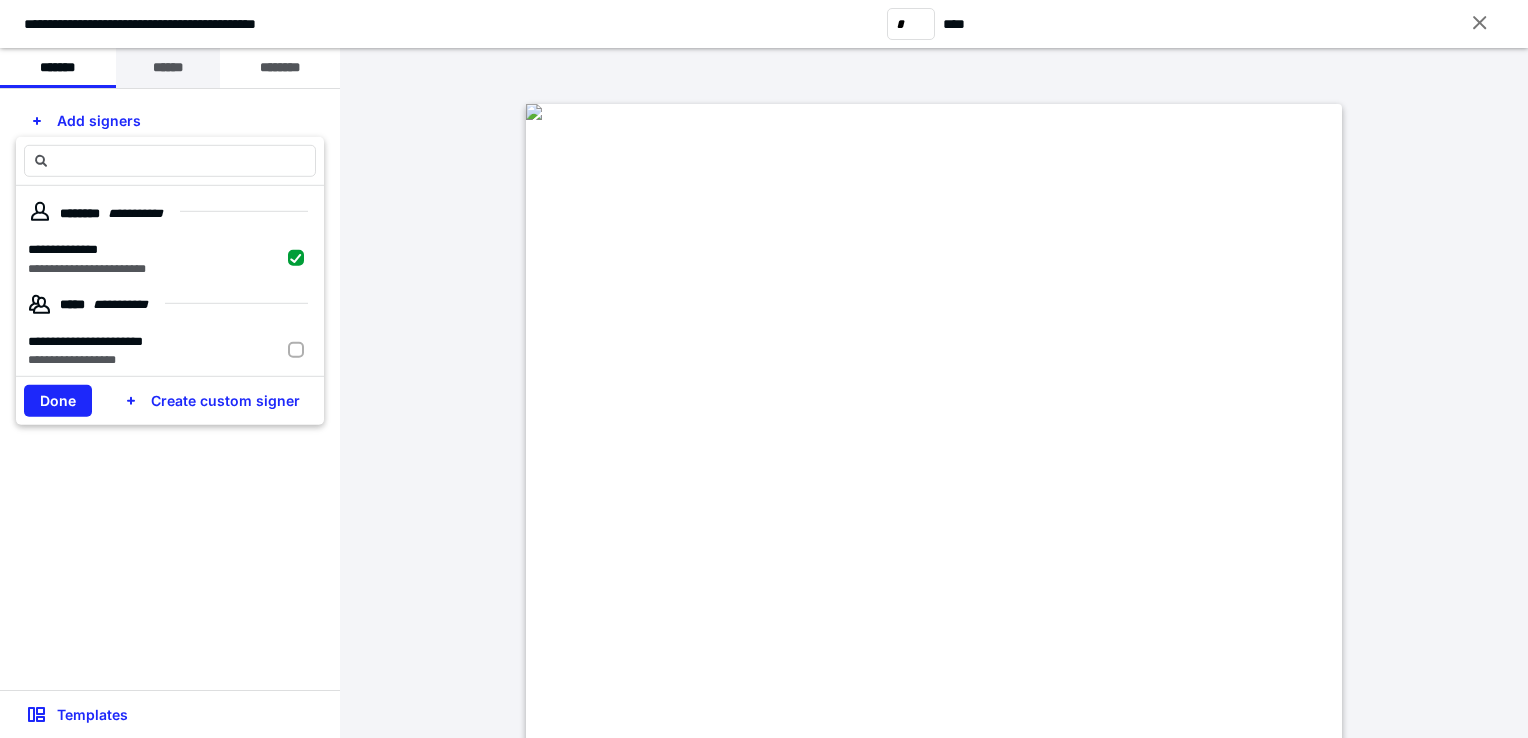 click on "******" at bounding box center (168, 68) 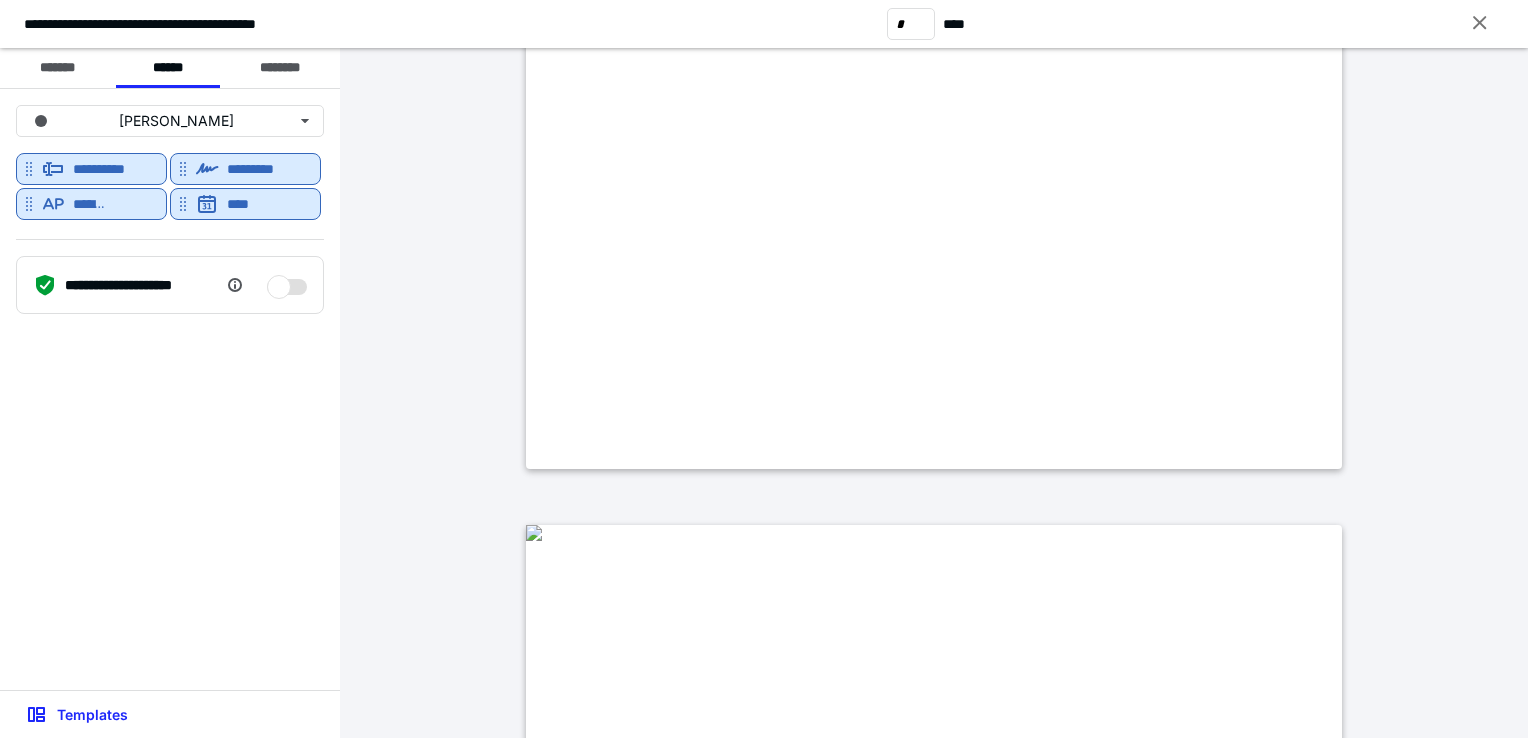 type on "*" 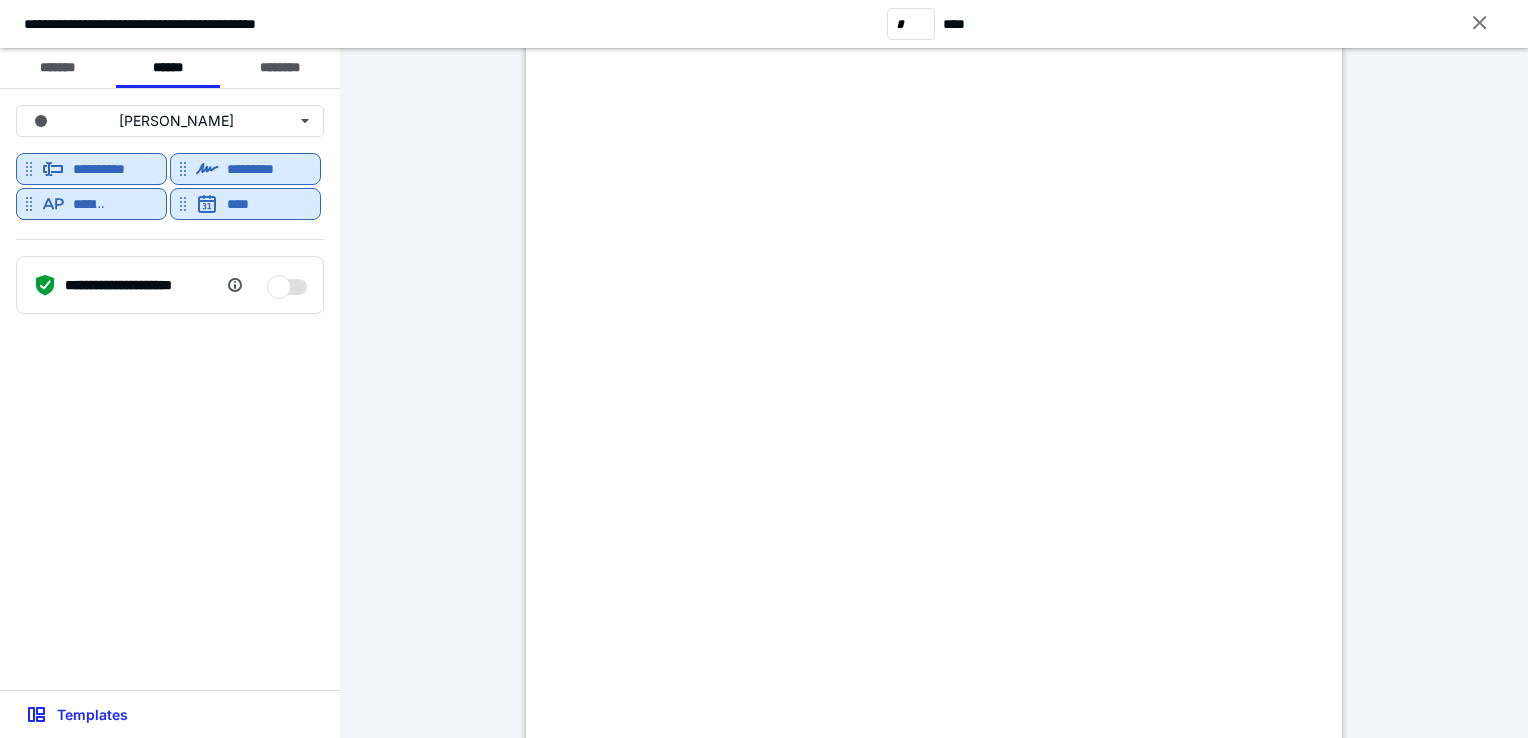 scroll, scrollTop: 3680, scrollLeft: 0, axis: vertical 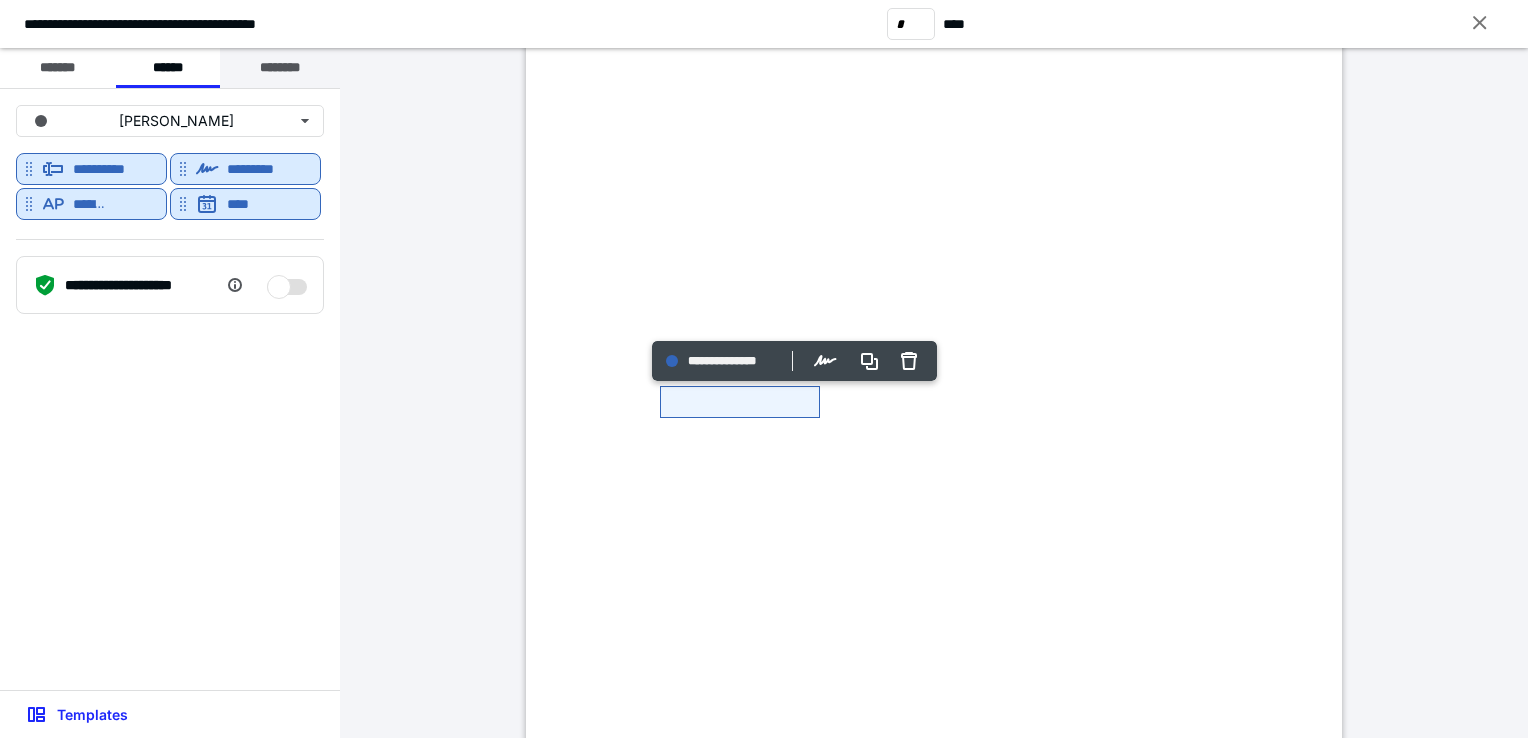 click on "********" at bounding box center (280, 68) 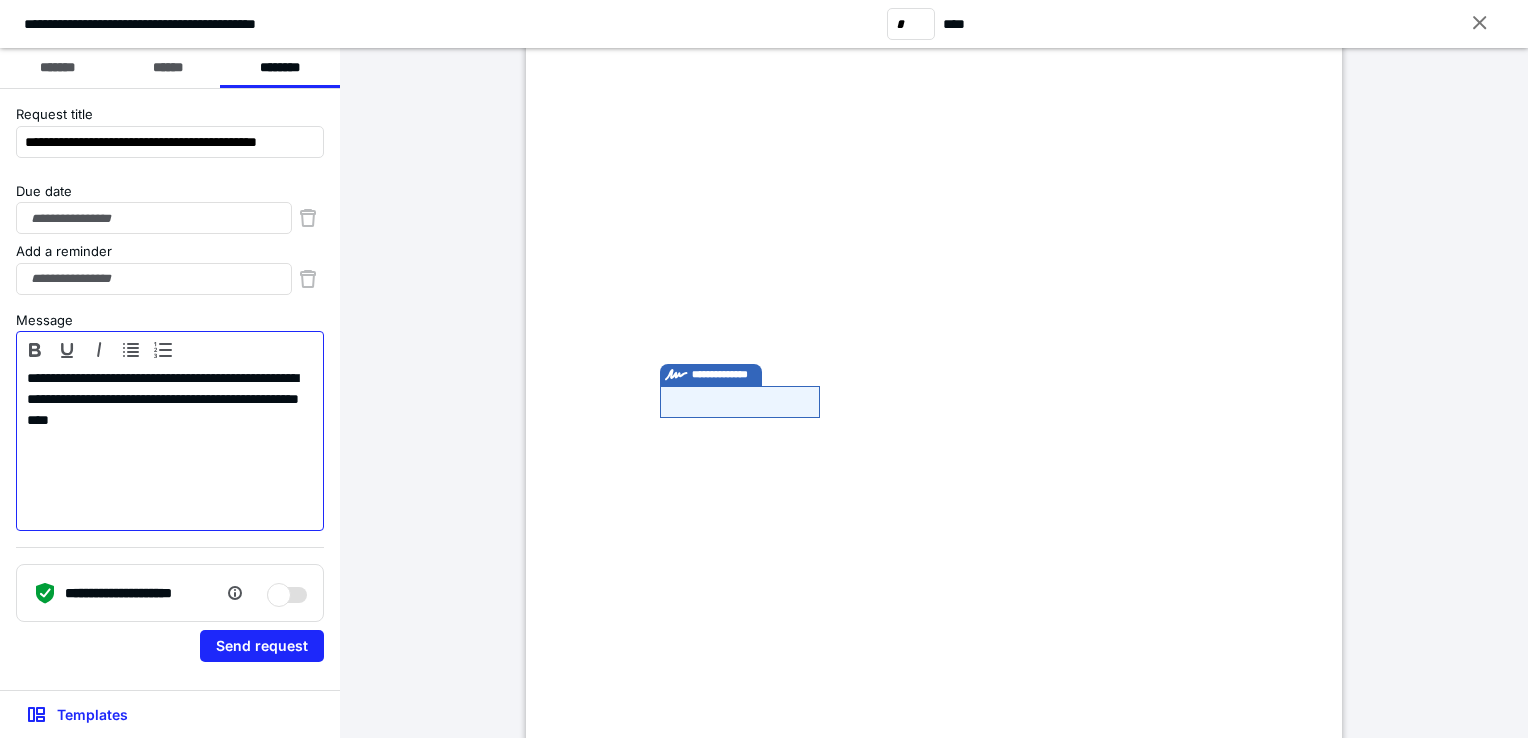 click on "**********" at bounding box center (170, 446) 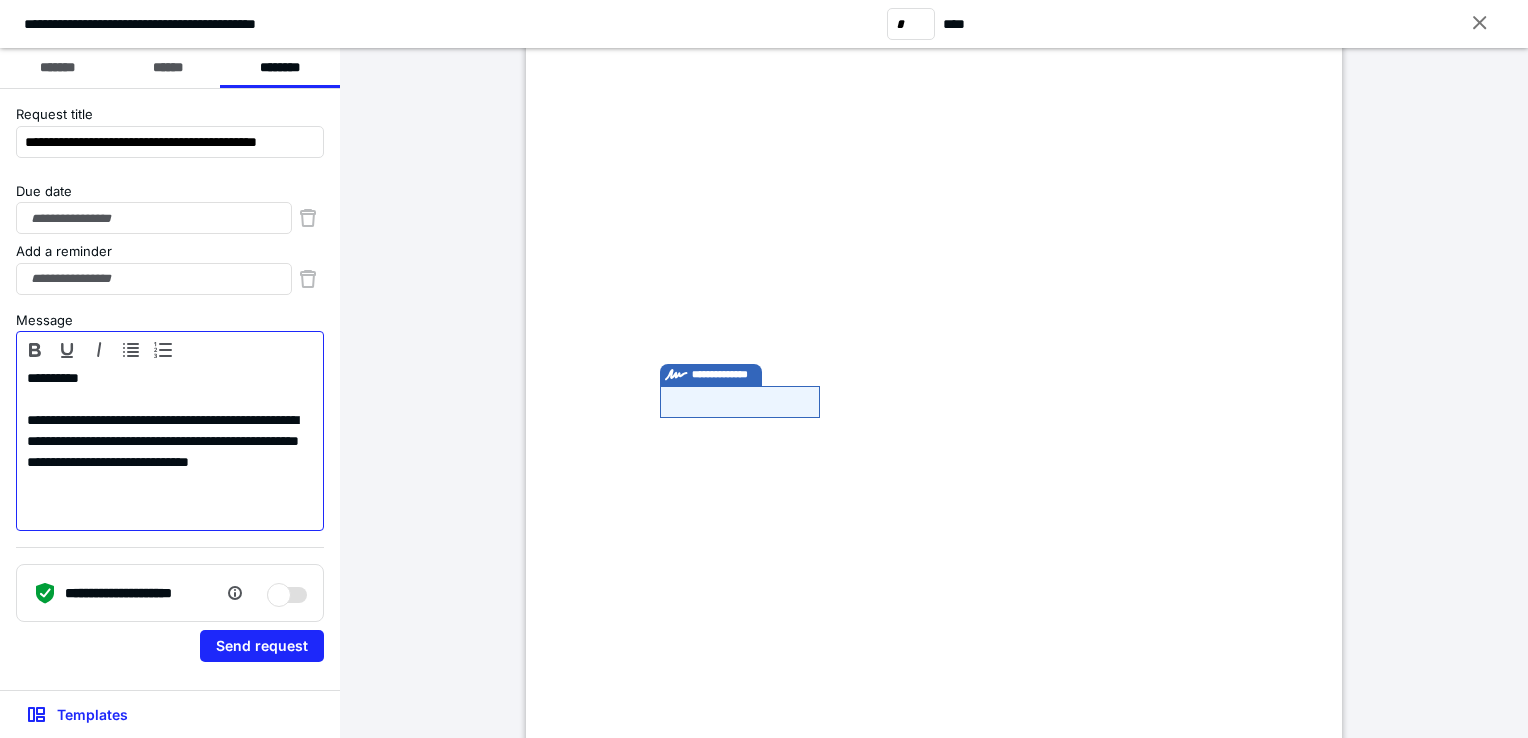 click on "**********" at bounding box center [170, 452] 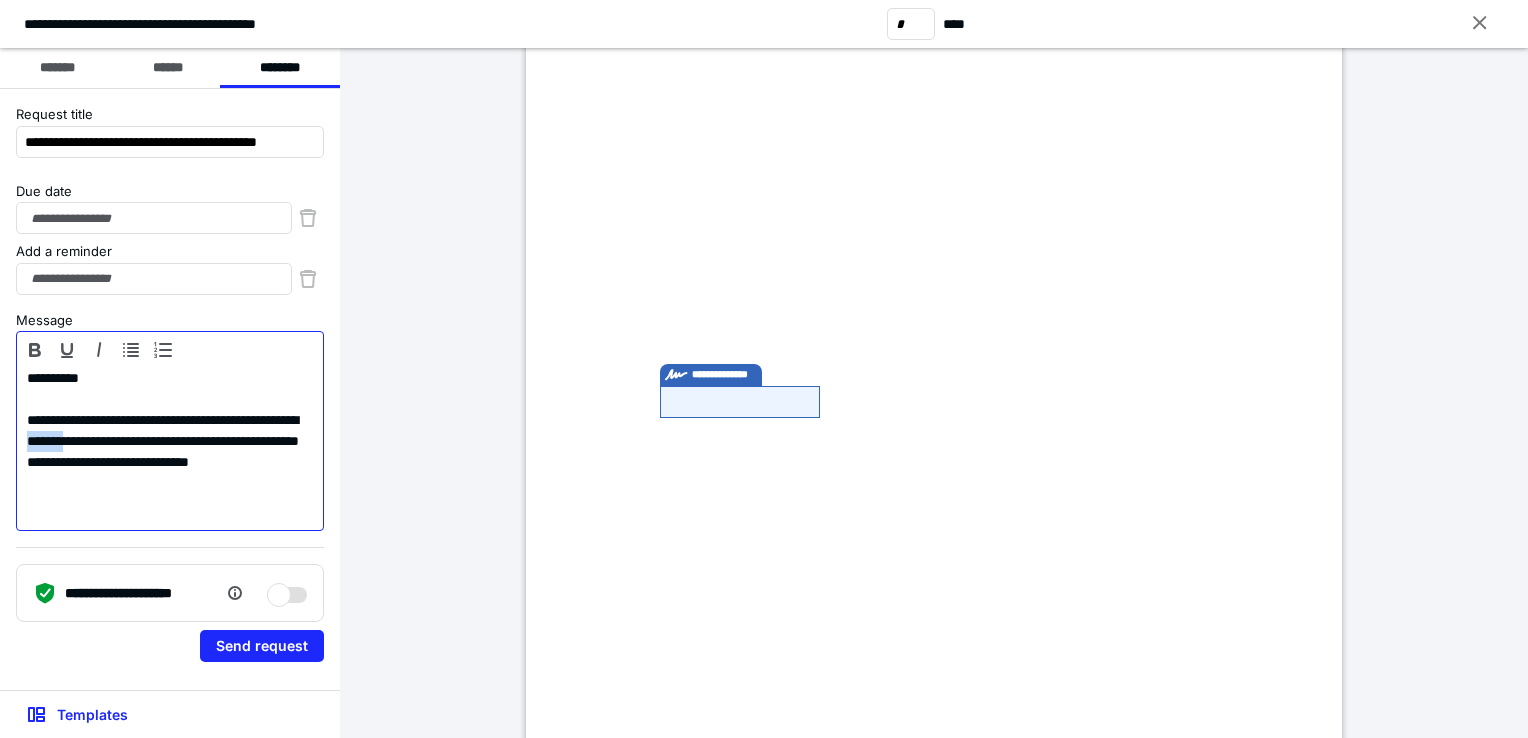 click on "**********" at bounding box center (170, 452) 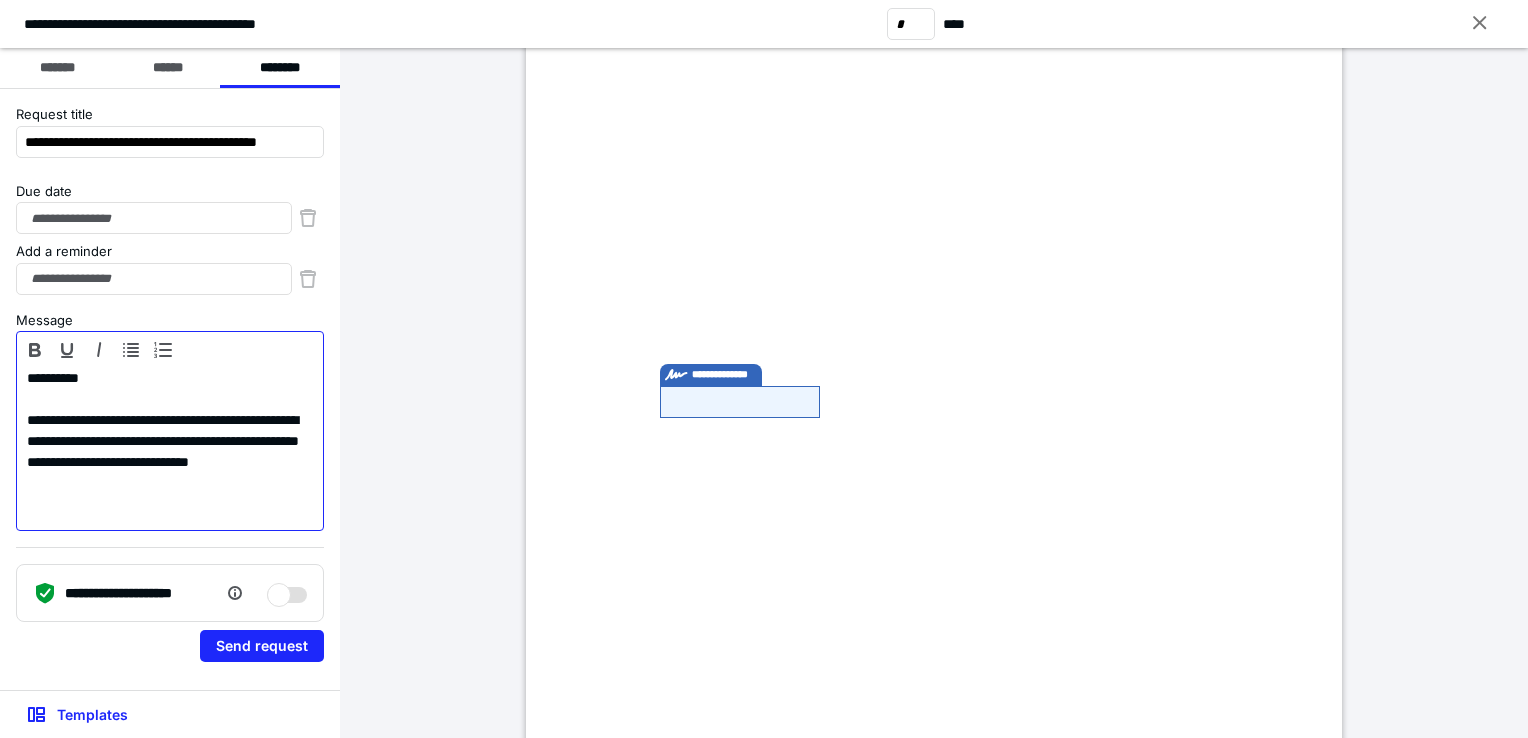 click on "**********" at bounding box center (170, 452) 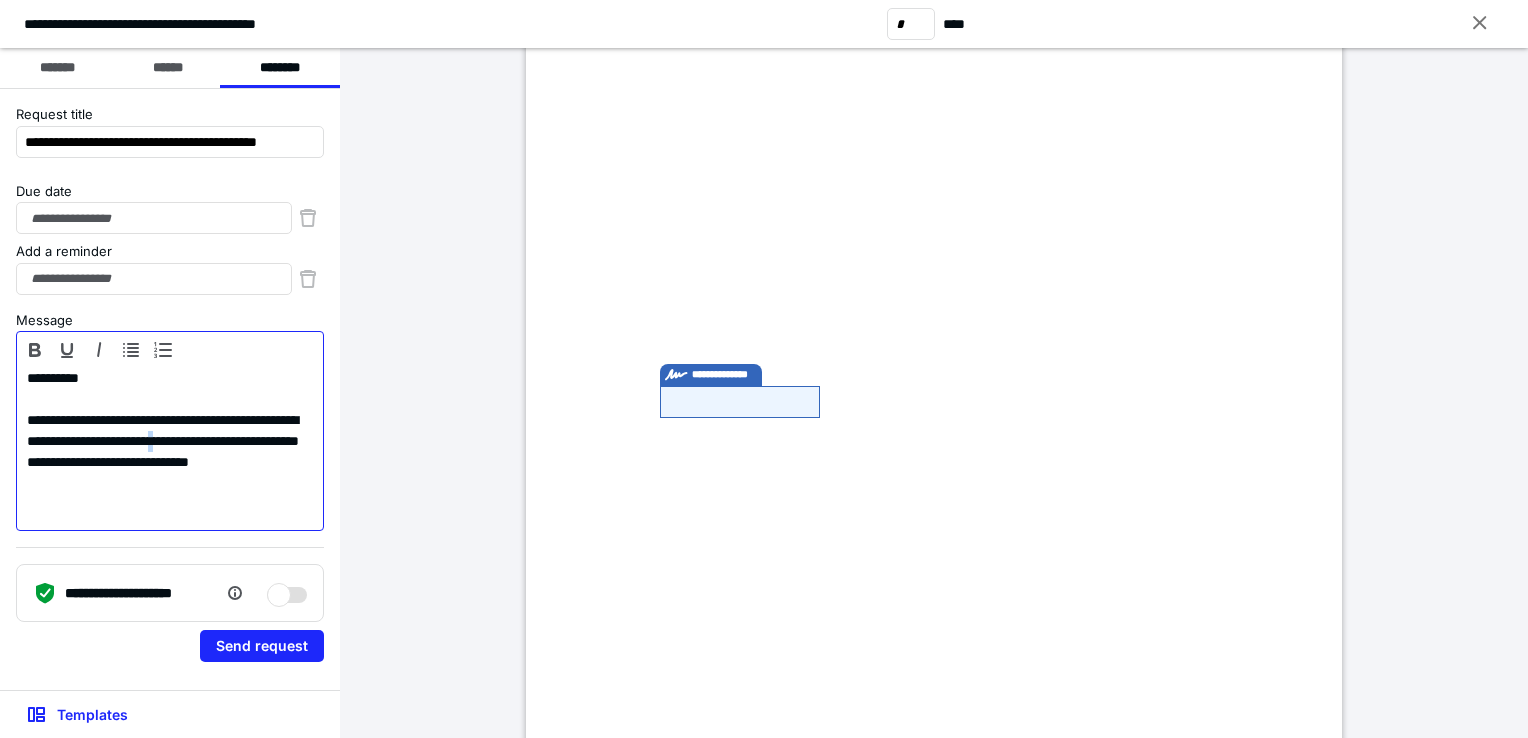 click on "**********" at bounding box center (170, 452) 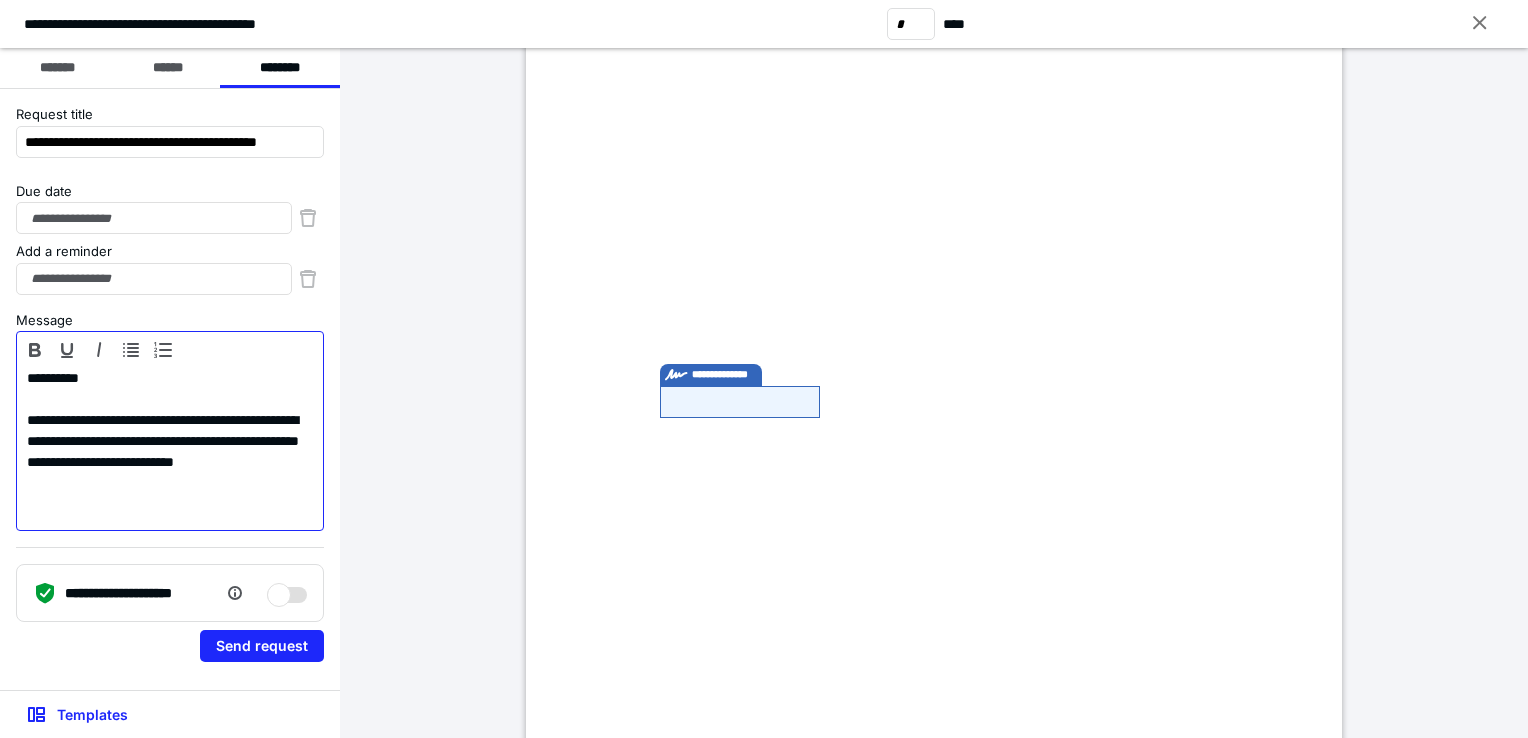 click on "**********" at bounding box center (170, 452) 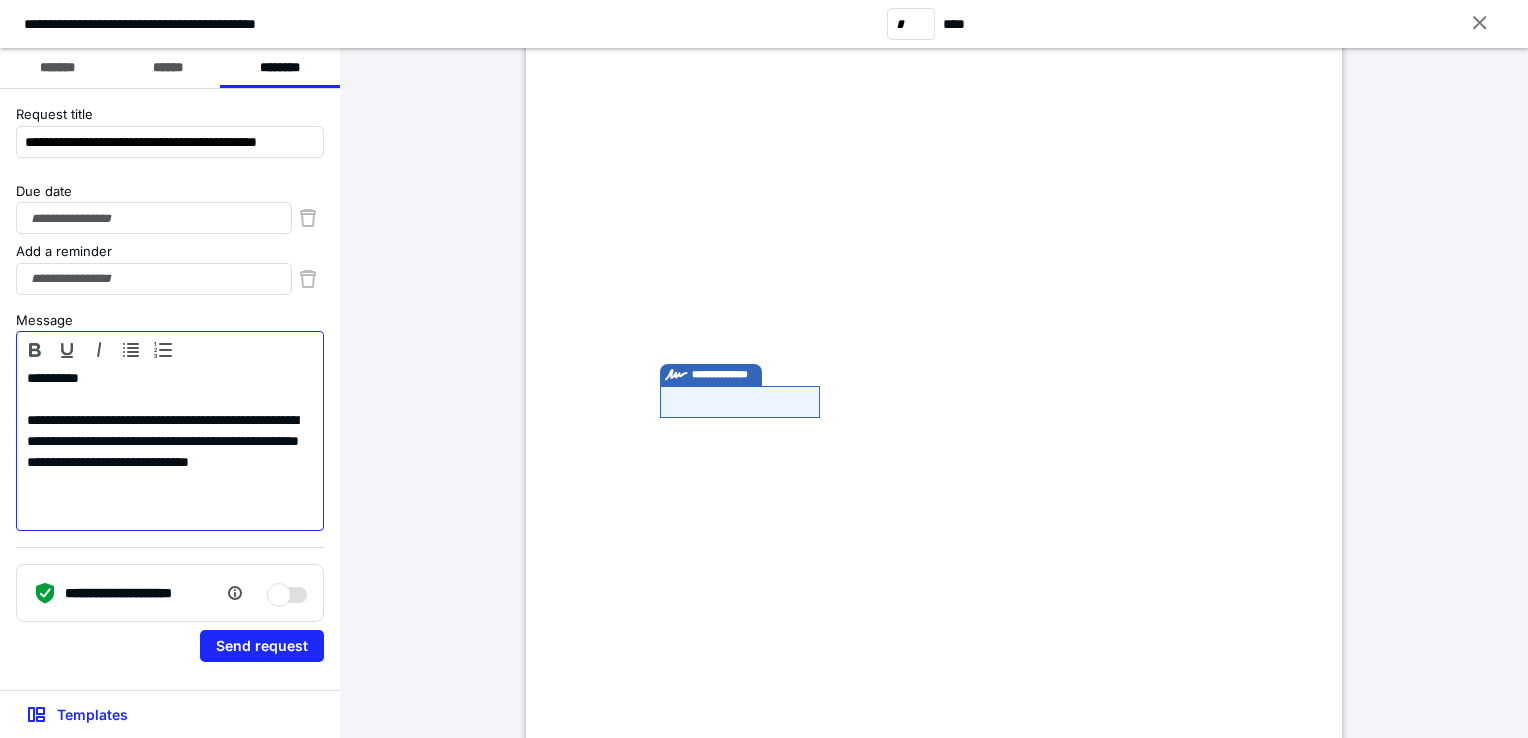 click on "**********" at bounding box center (170, 452) 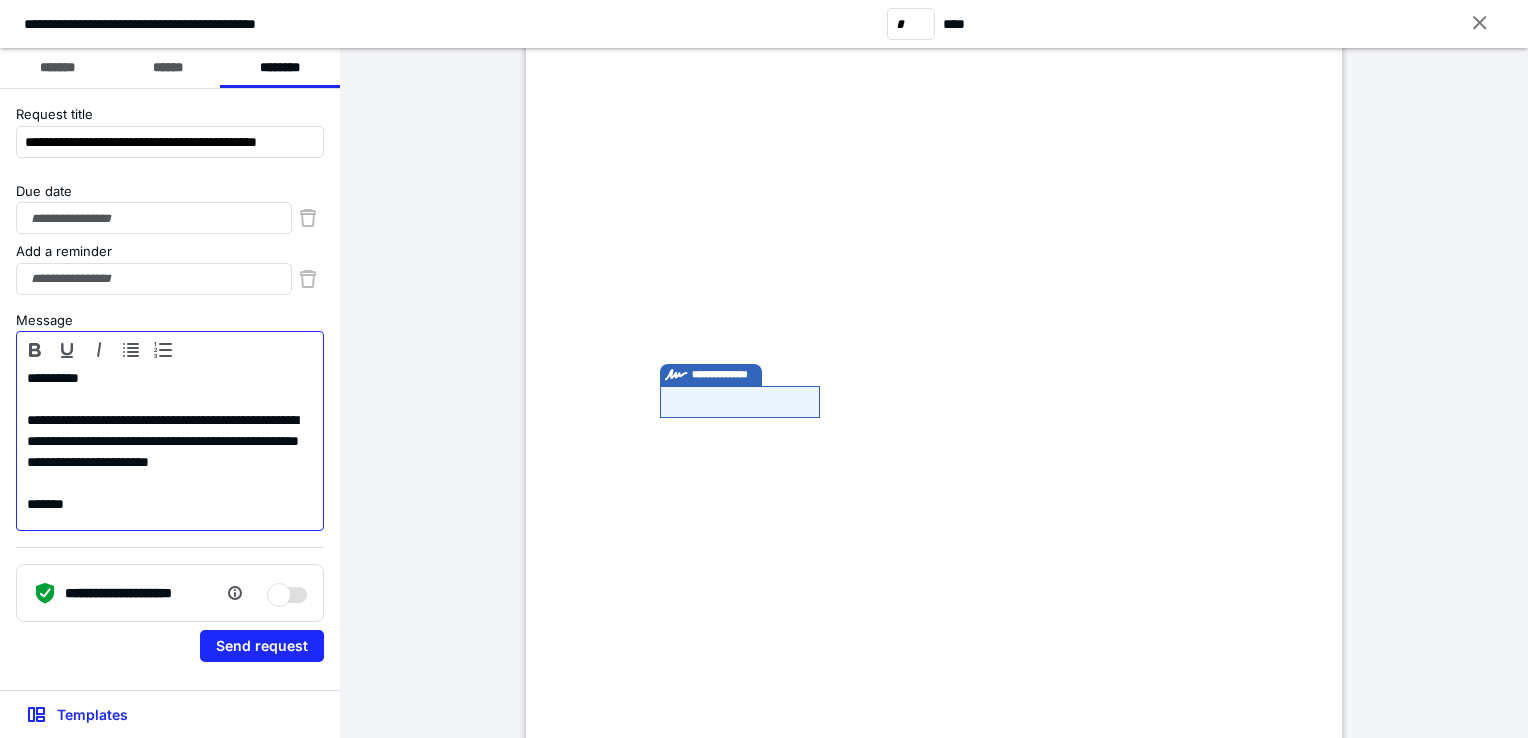 scroll, scrollTop: 9, scrollLeft: 0, axis: vertical 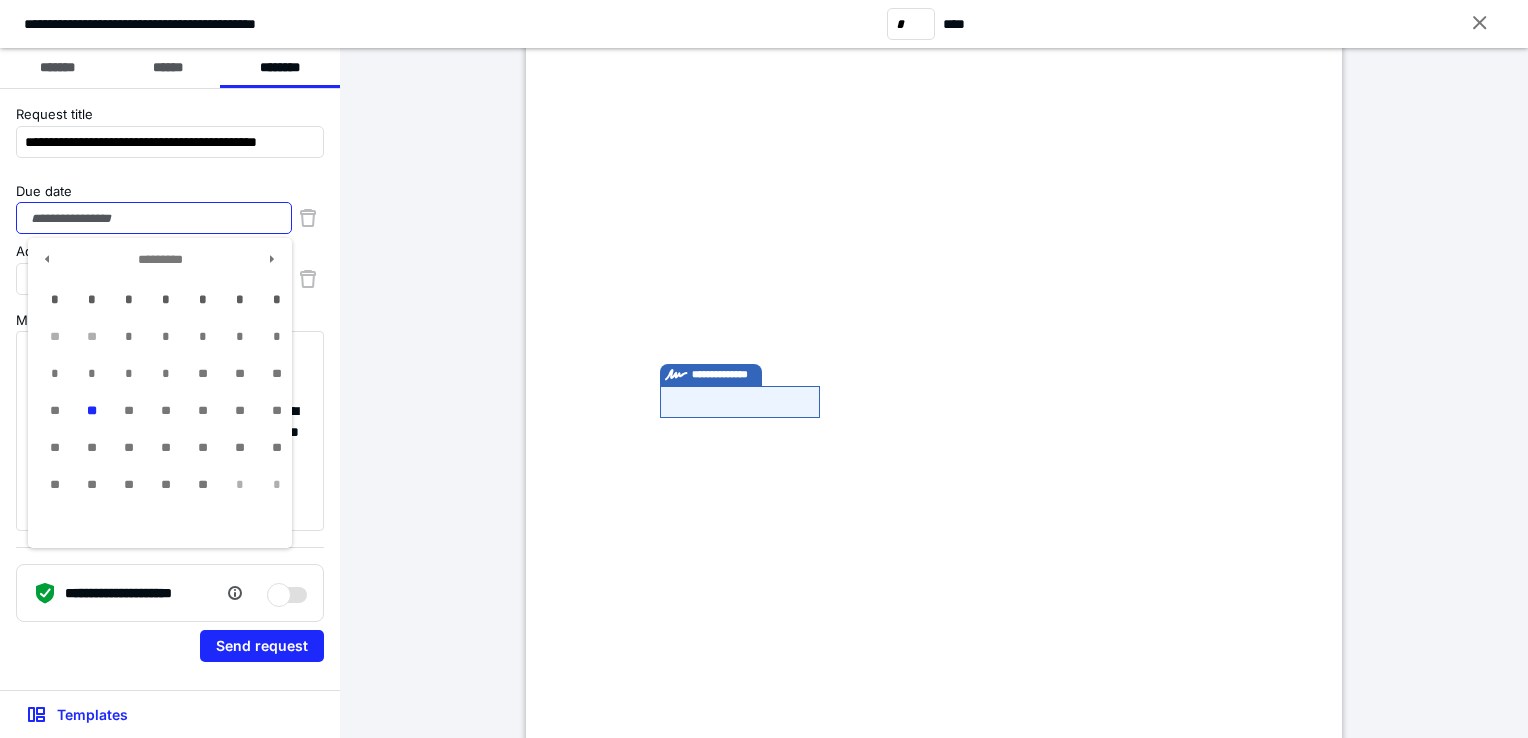 click on "Due date" at bounding box center (154, 218) 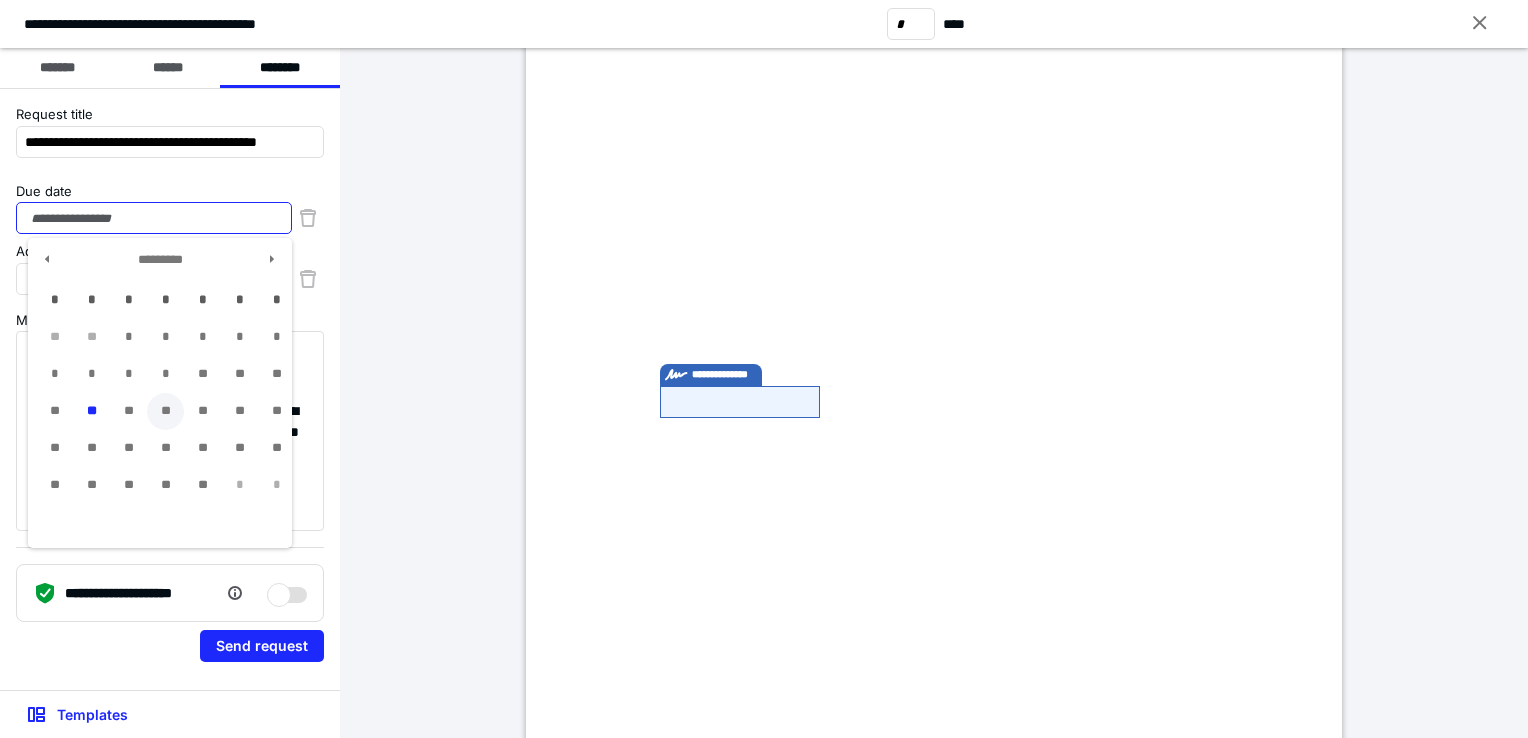 click on "**" at bounding box center (165, 411) 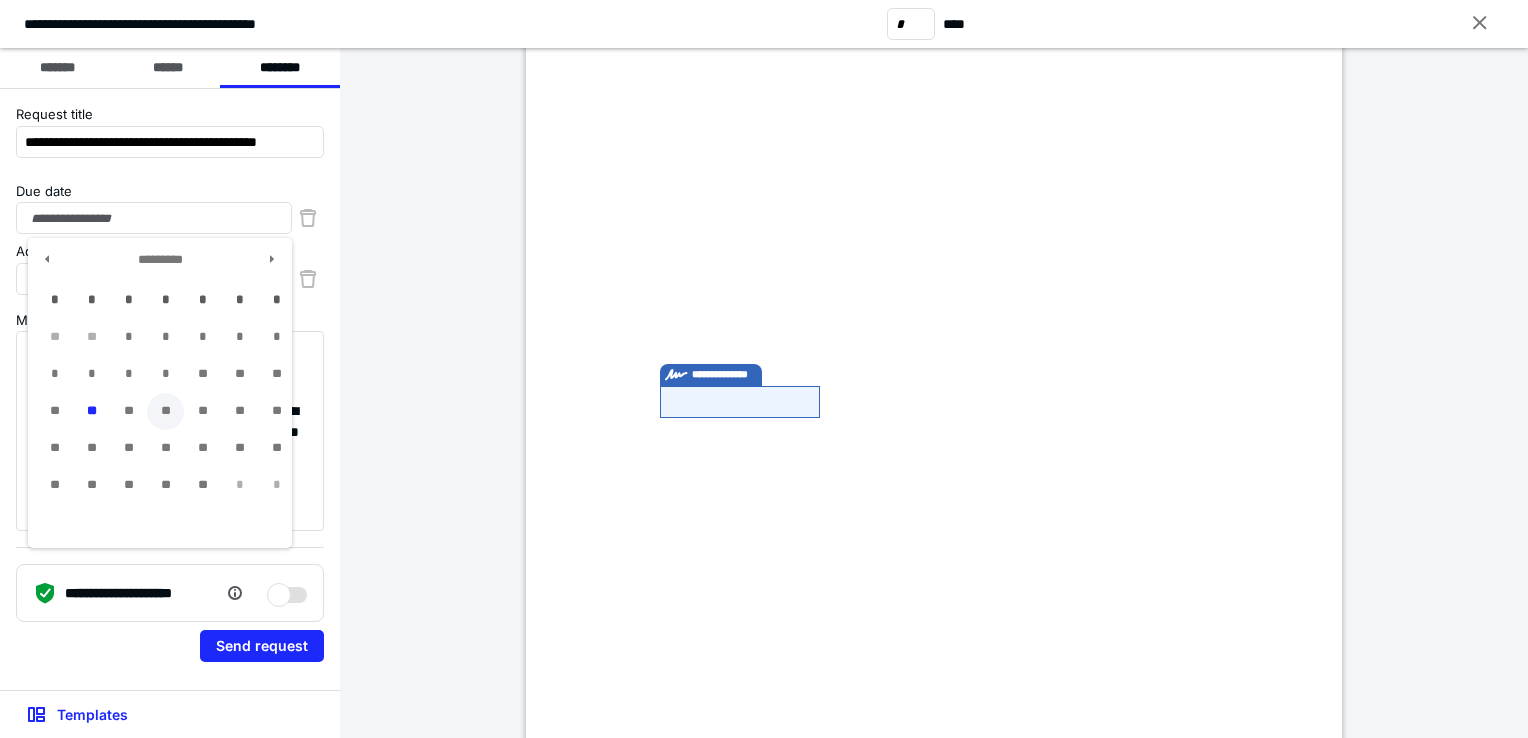 type on "**********" 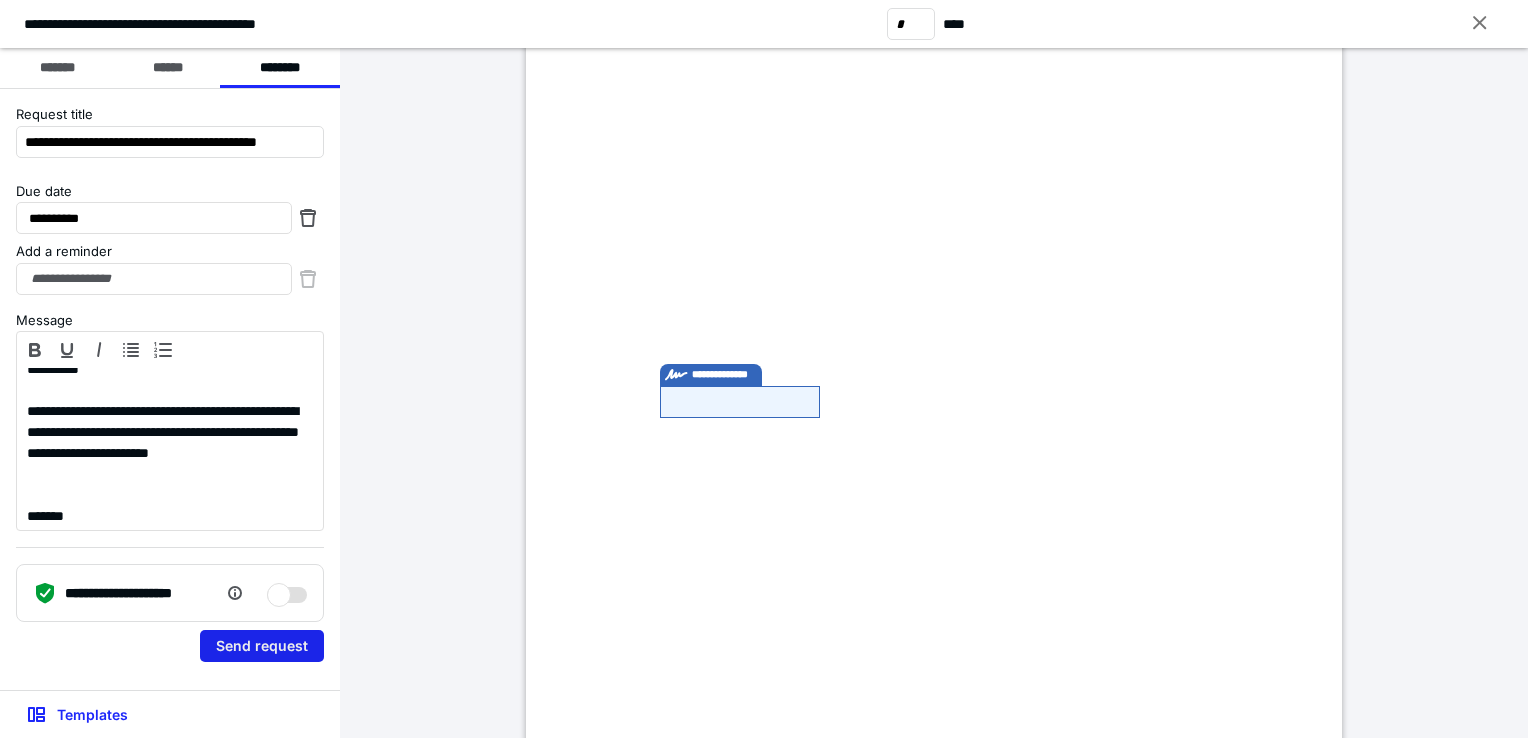 click on "Send request" at bounding box center (262, 646) 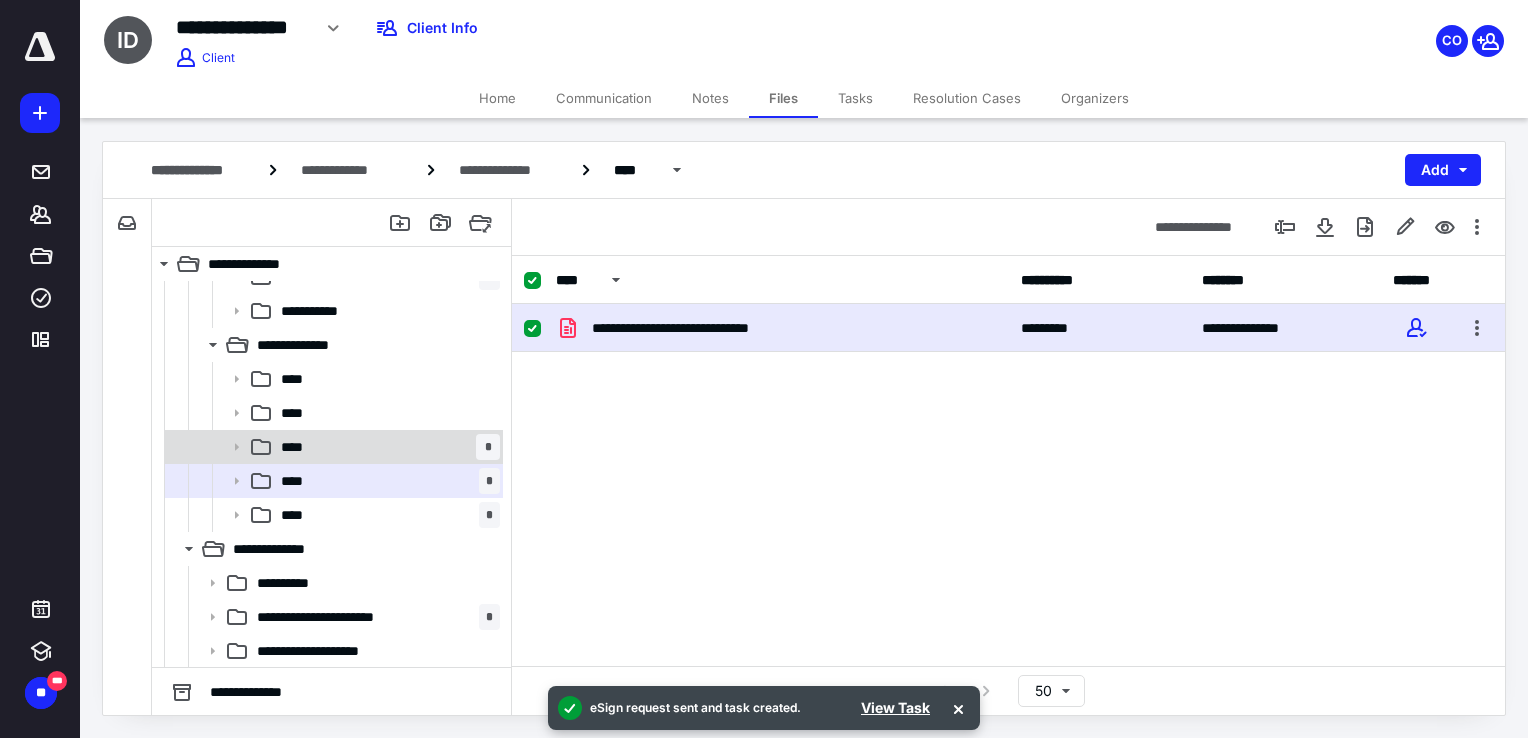 click on "**** *" at bounding box center [386, 447] 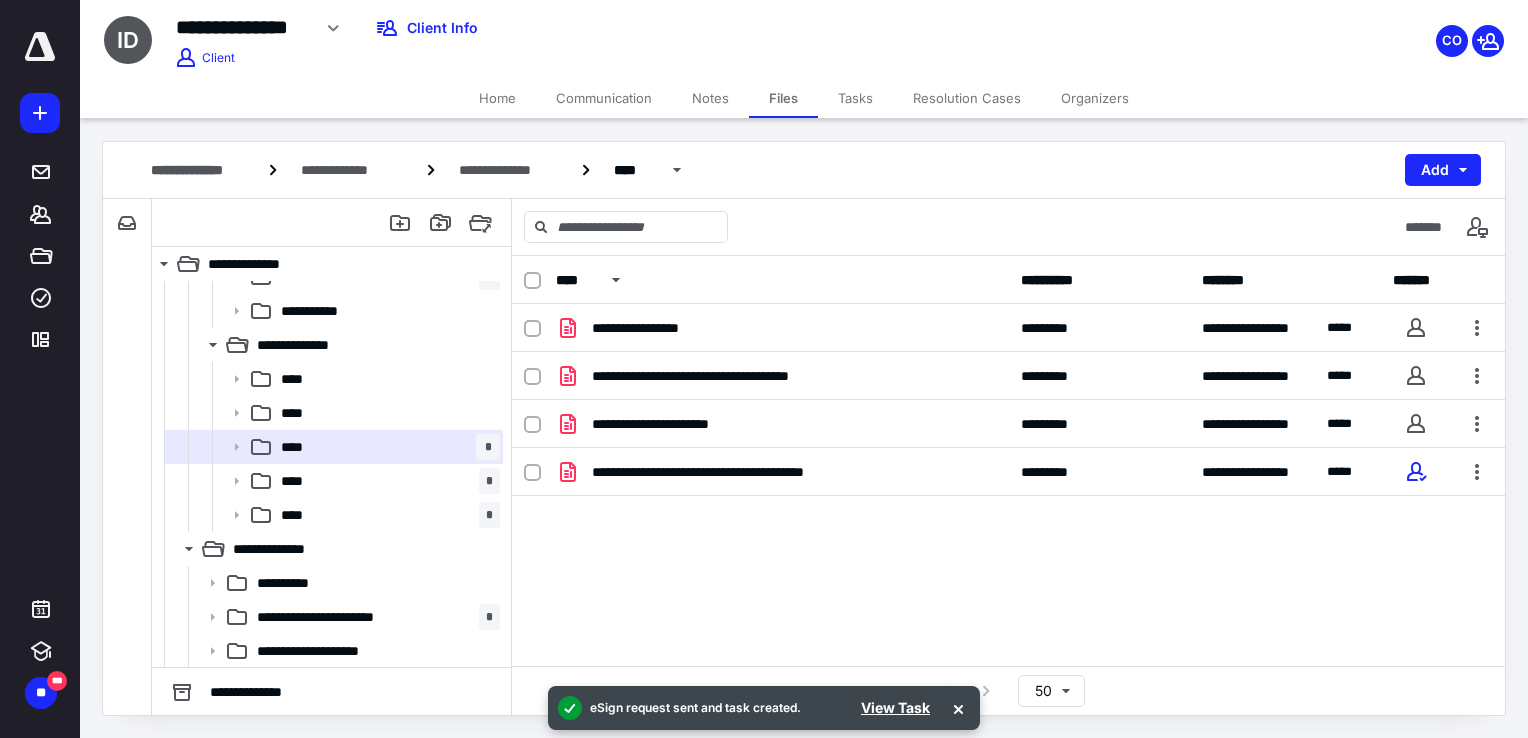 click on "Home" at bounding box center [497, 98] 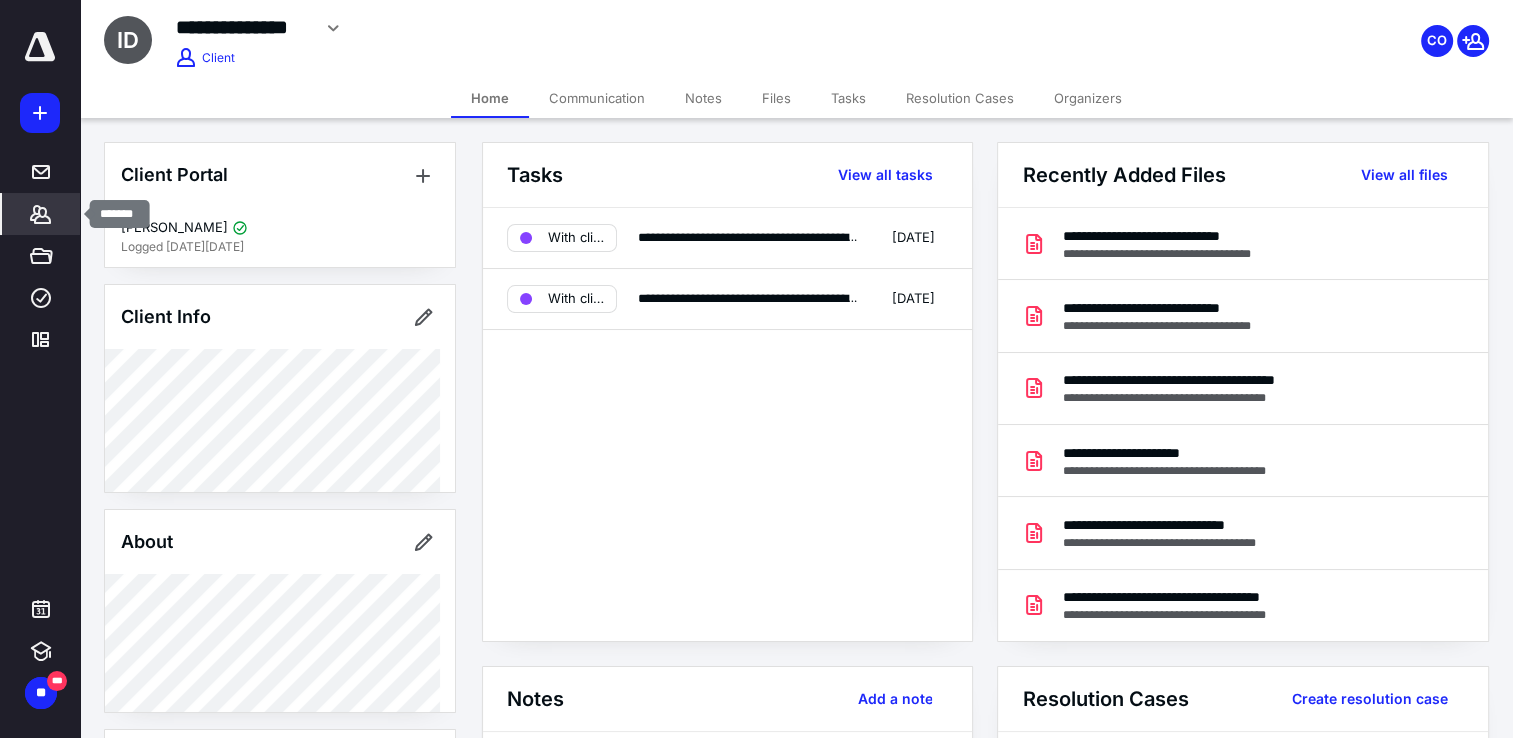click 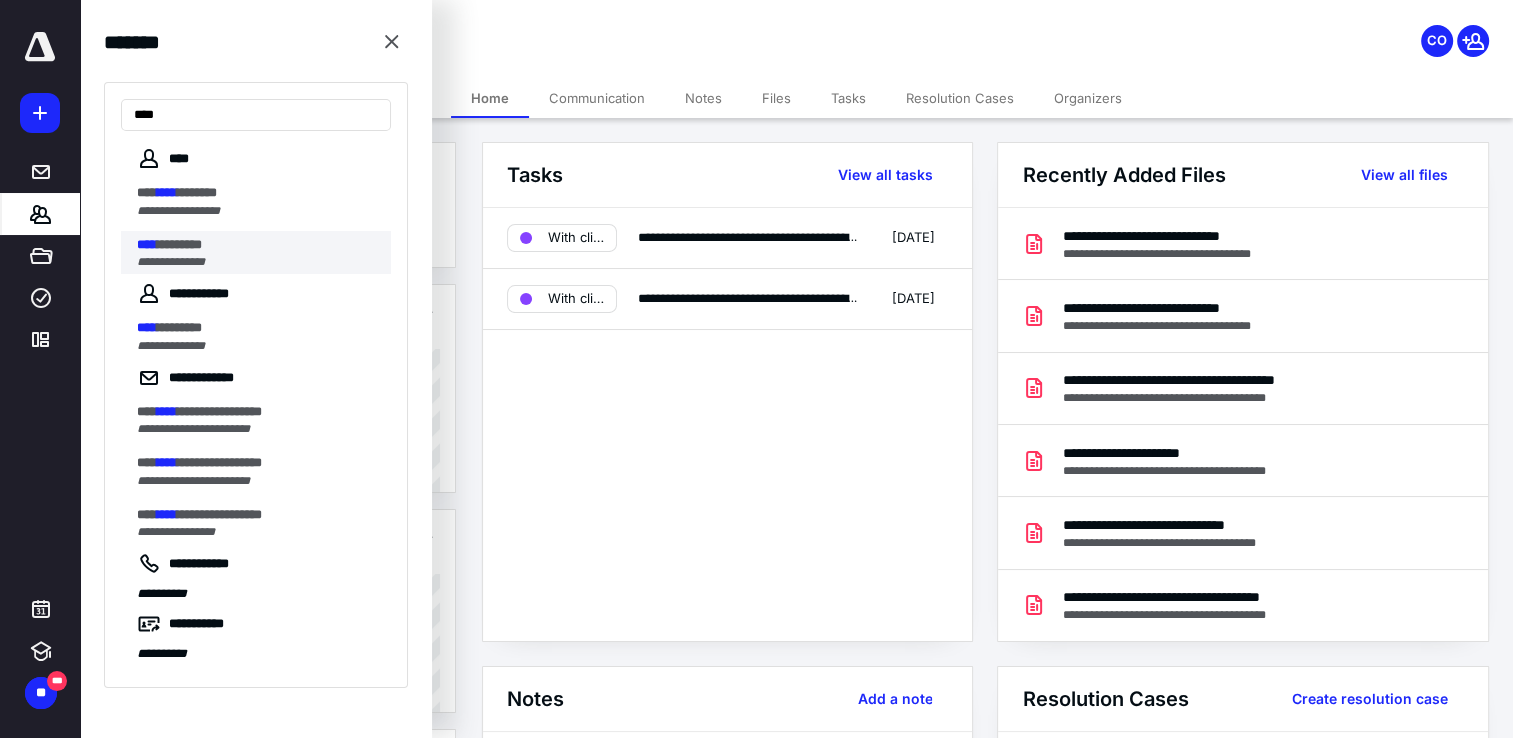 type on "****" 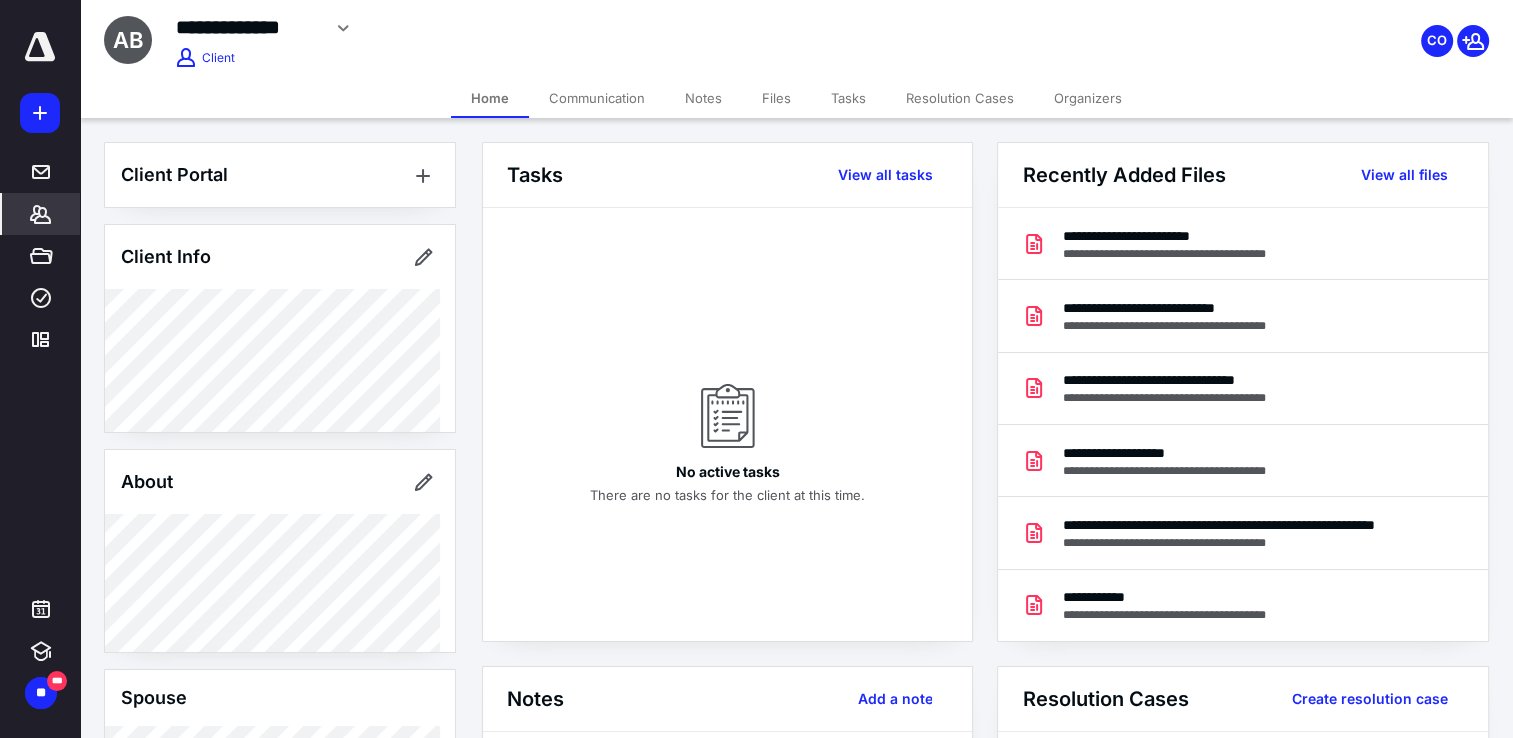 click on "Files" at bounding box center [776, 98] 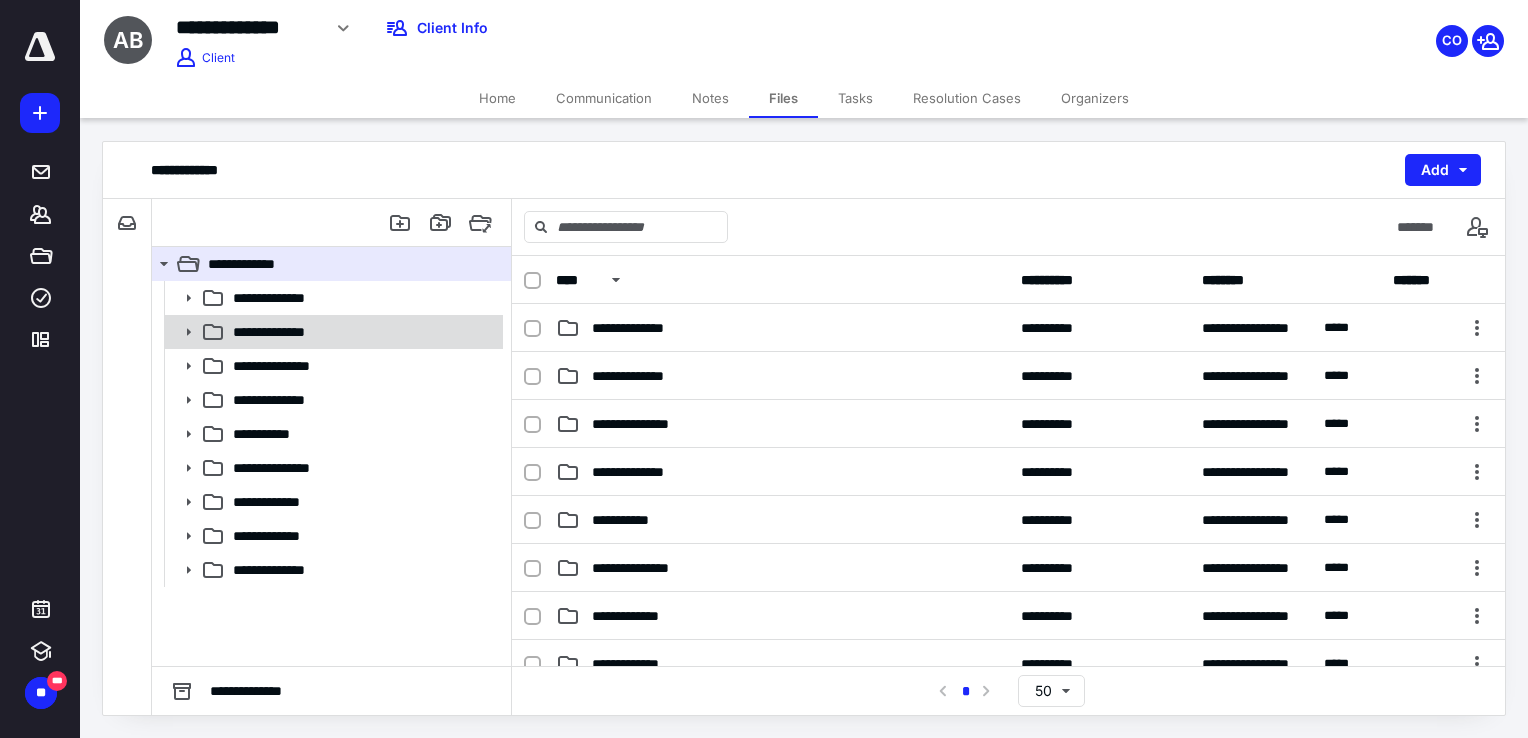 click on "**********" at bounding box center (362, 332) 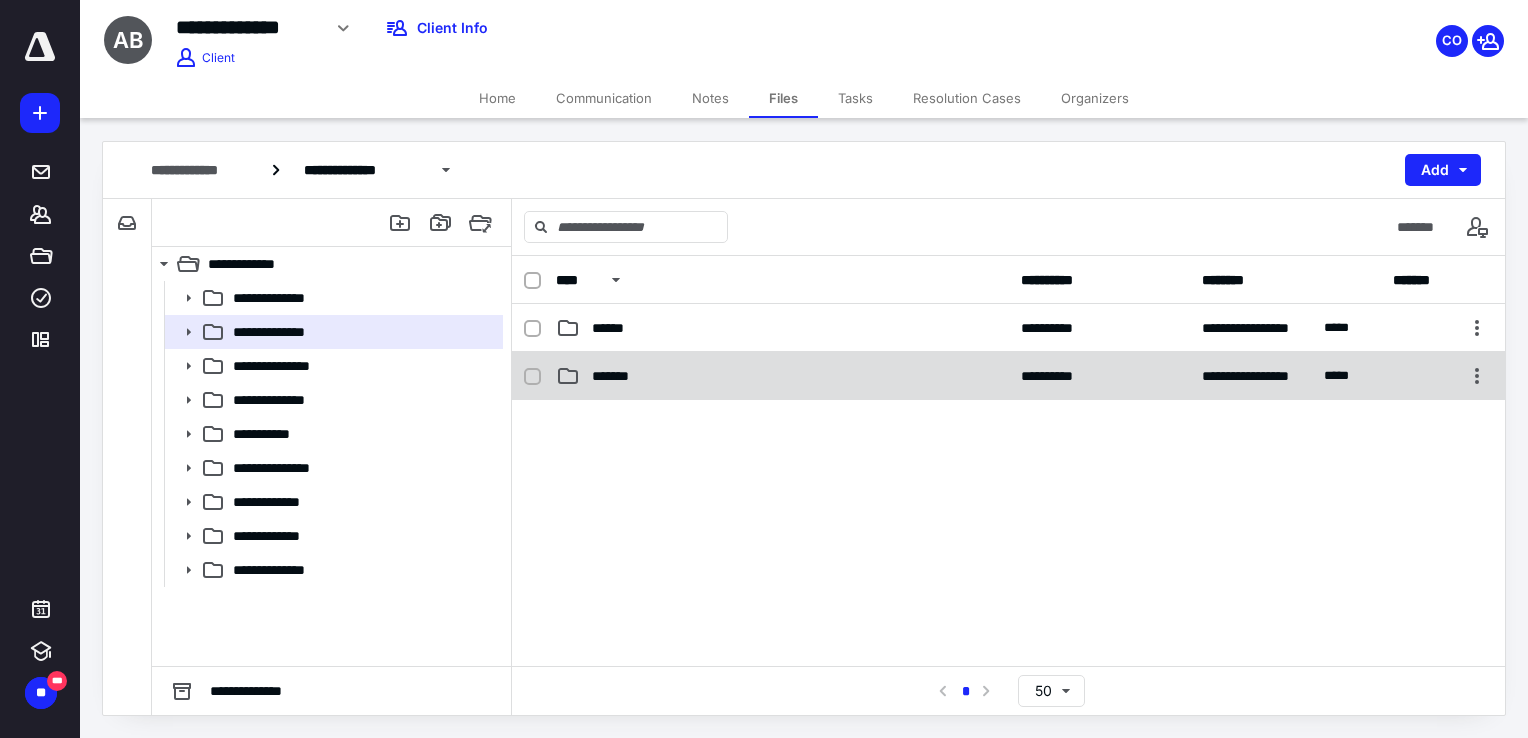 click on "*******" at bounding box center [782, 376] 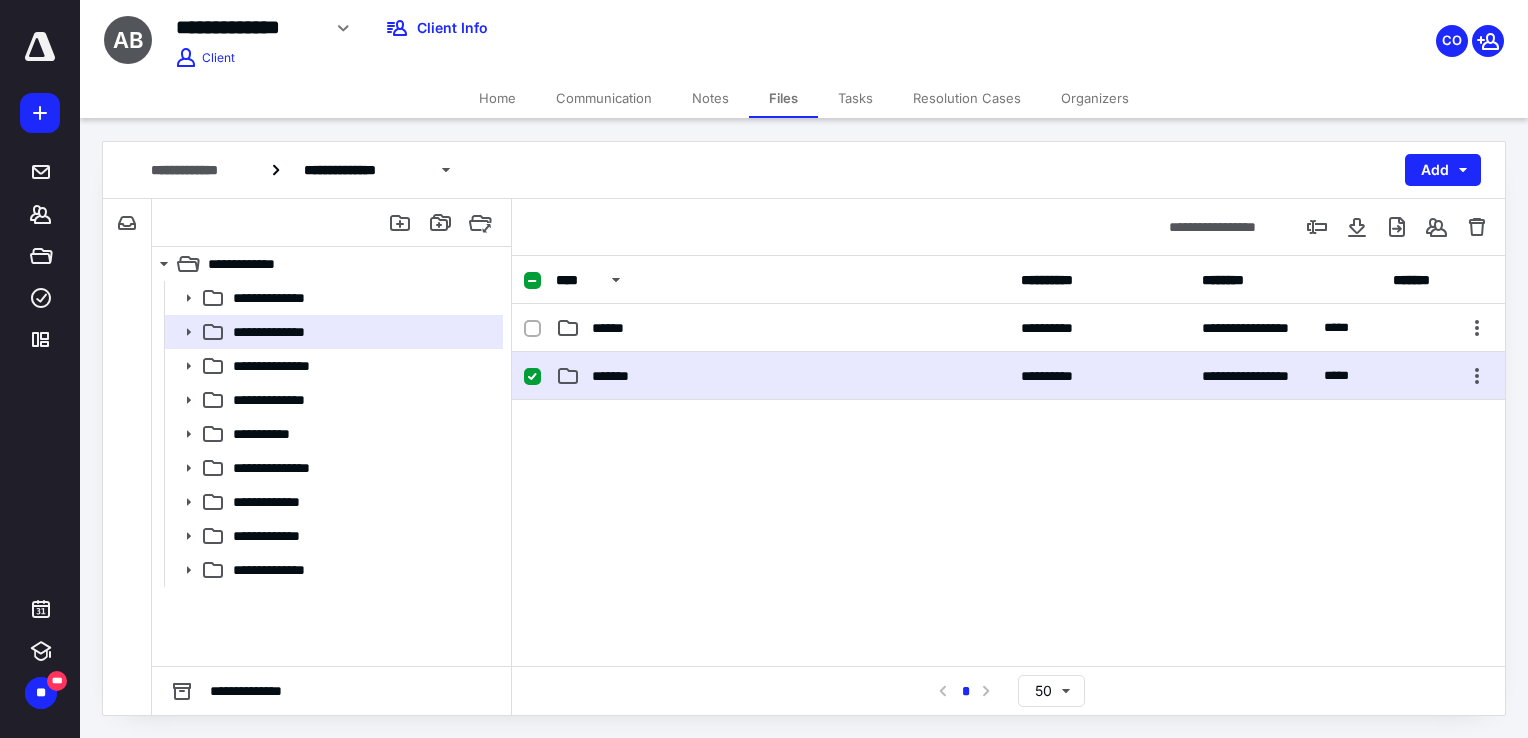 click on "*******" at bounding box center [782, 376] 